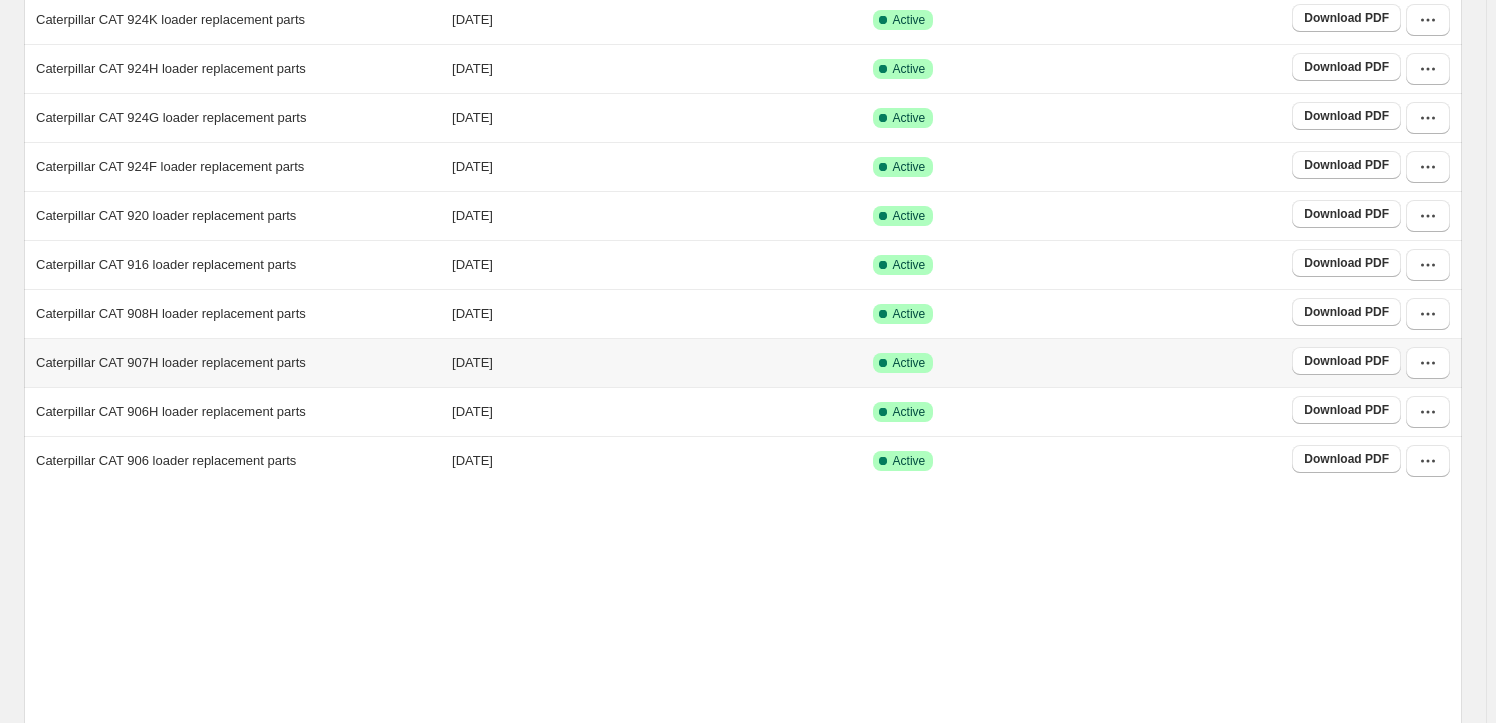 scroll, scrollTop: 363, scrollLeft: 0, axis: vertical 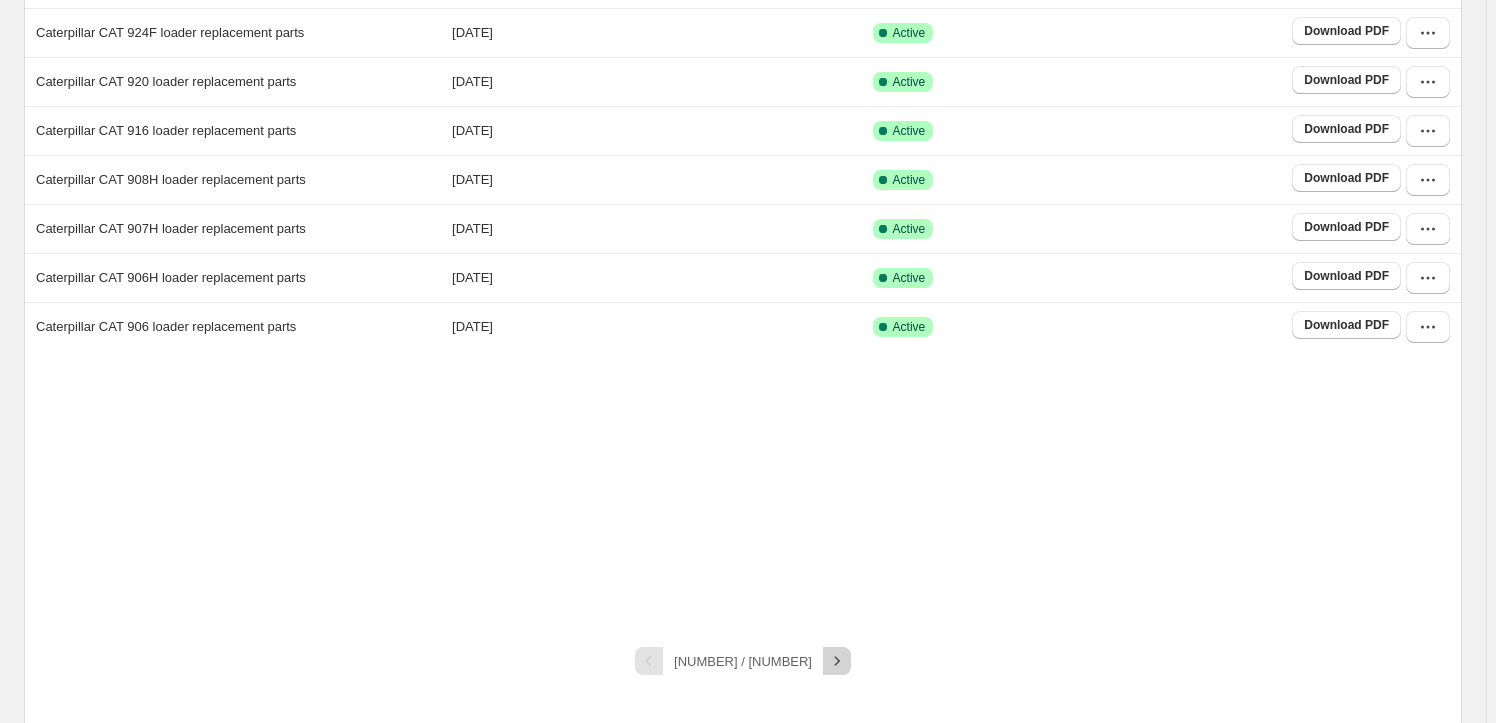 click 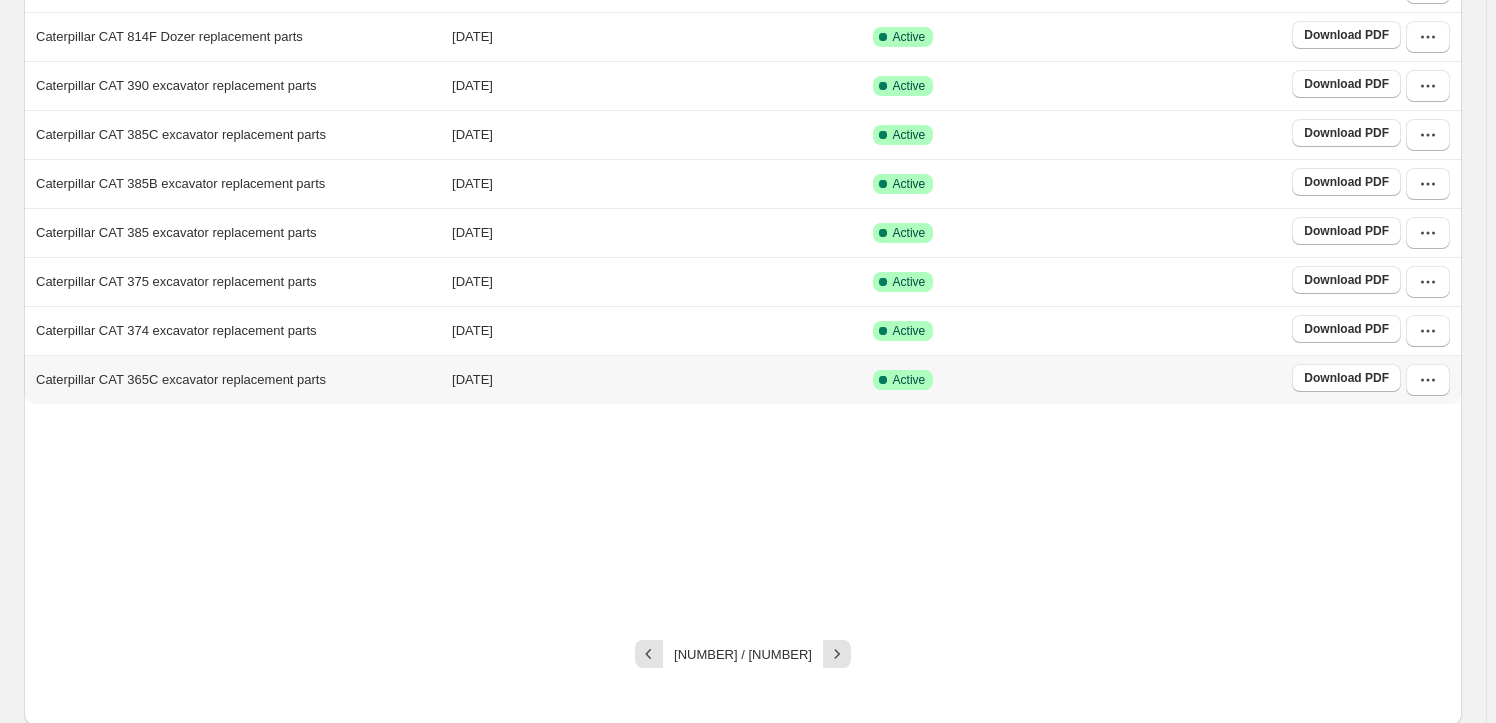 scroll, scrollTop: 312, scrollLeft: 0, axis: vertical 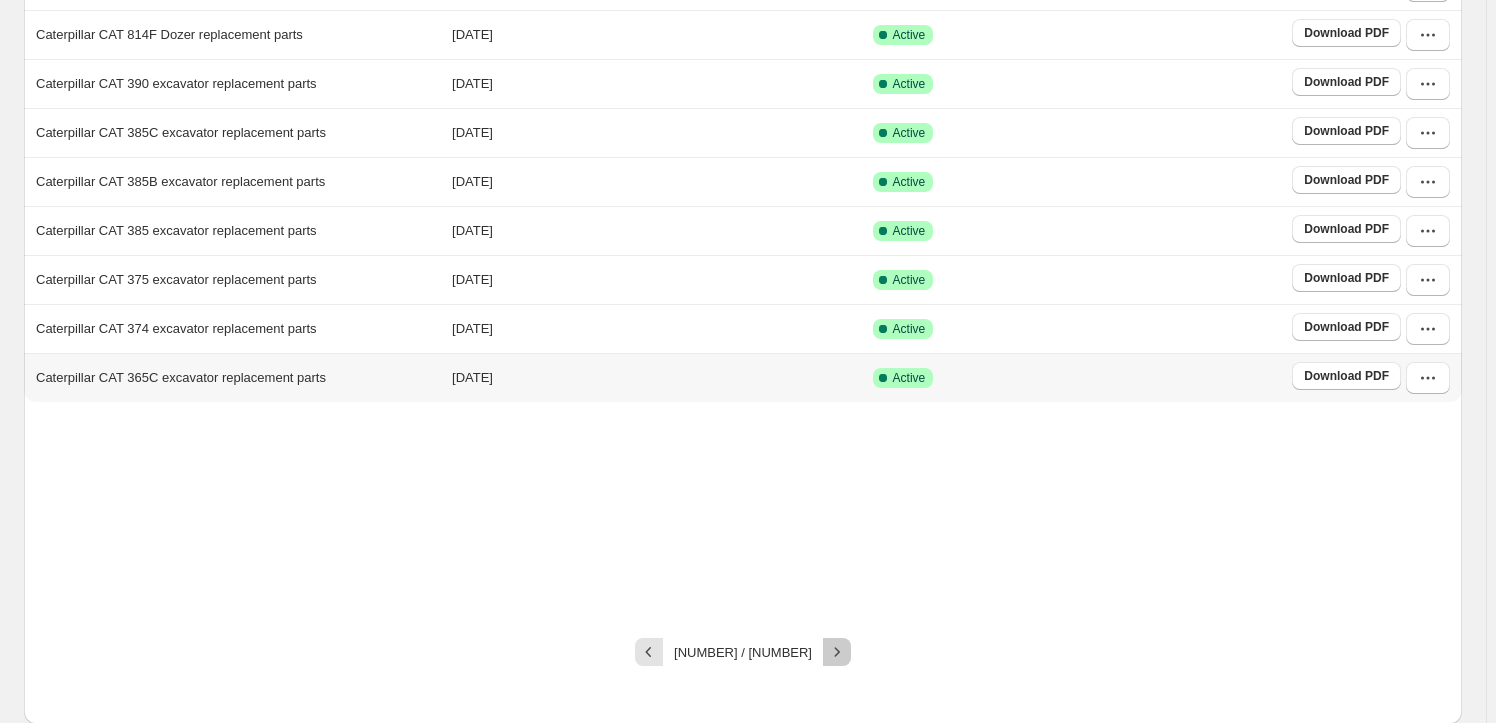 click at bounding box center [837, 652] 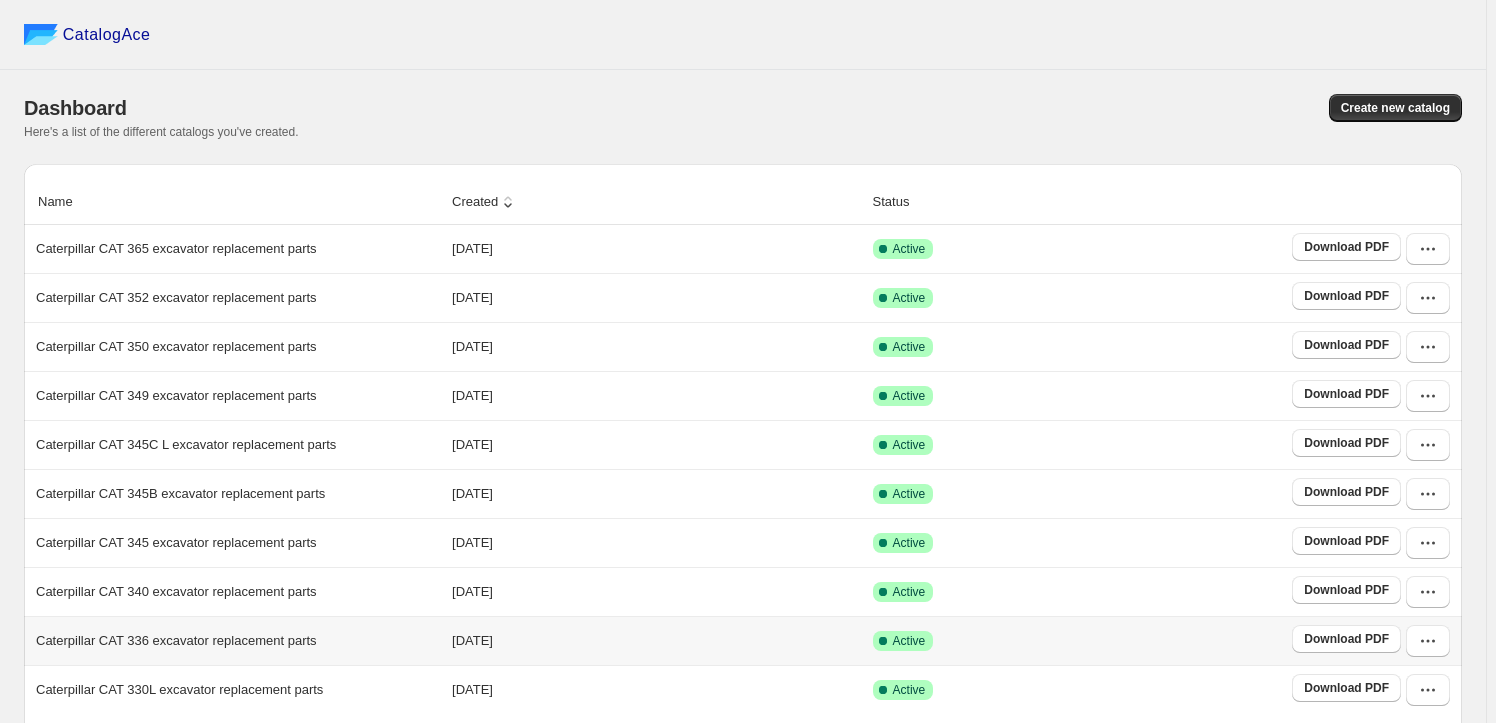 scroll, scrollTop: 363, scrollLeft: 0, axis: vertical 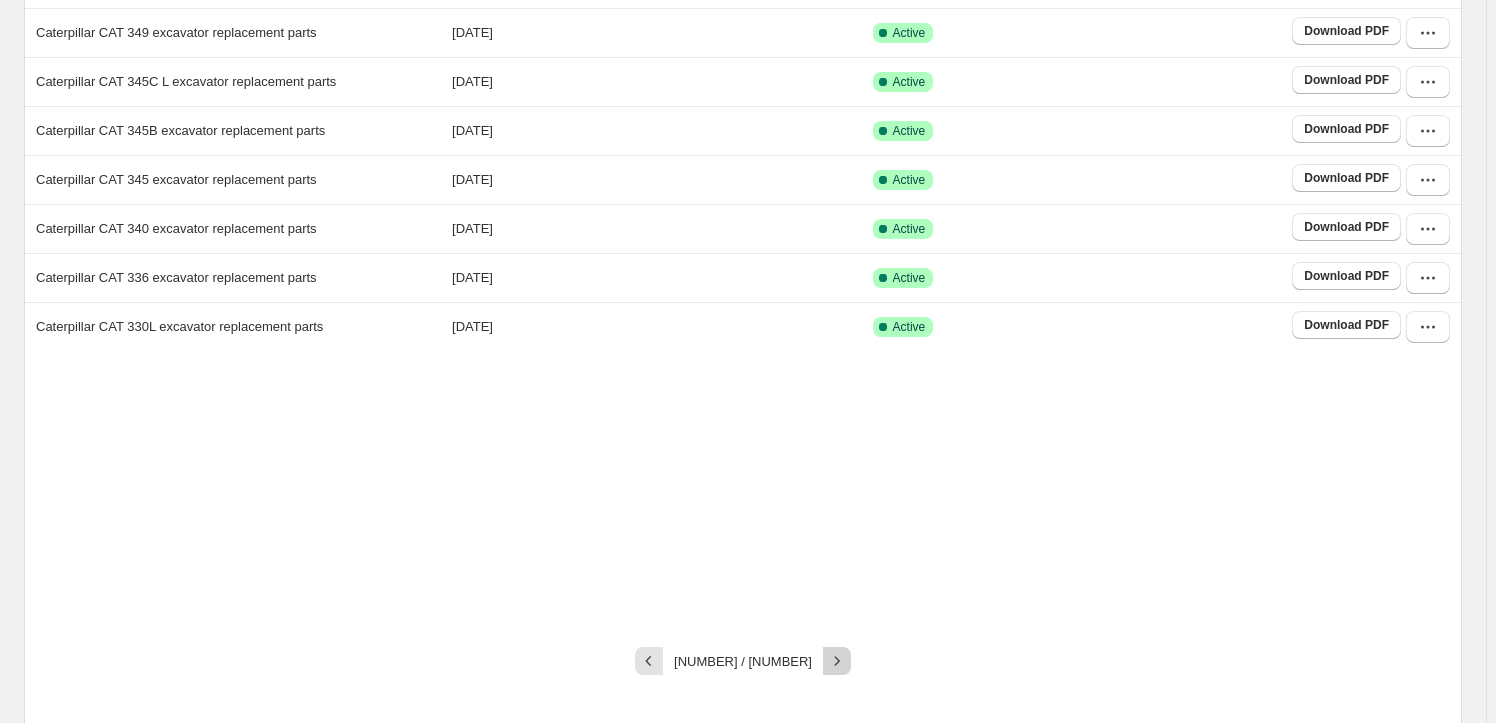 click 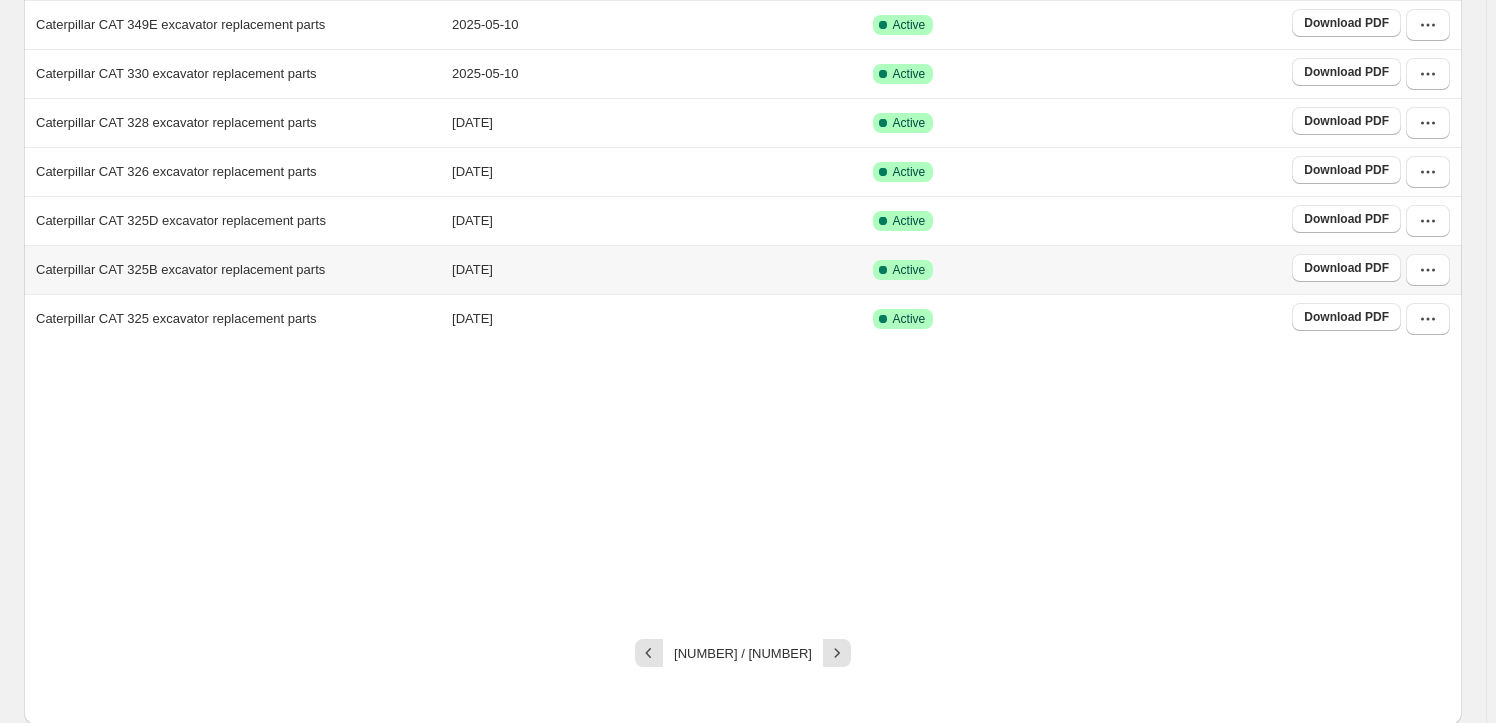 scroll, scrollTop: 372, scrollLeft: 0, axis: vertical 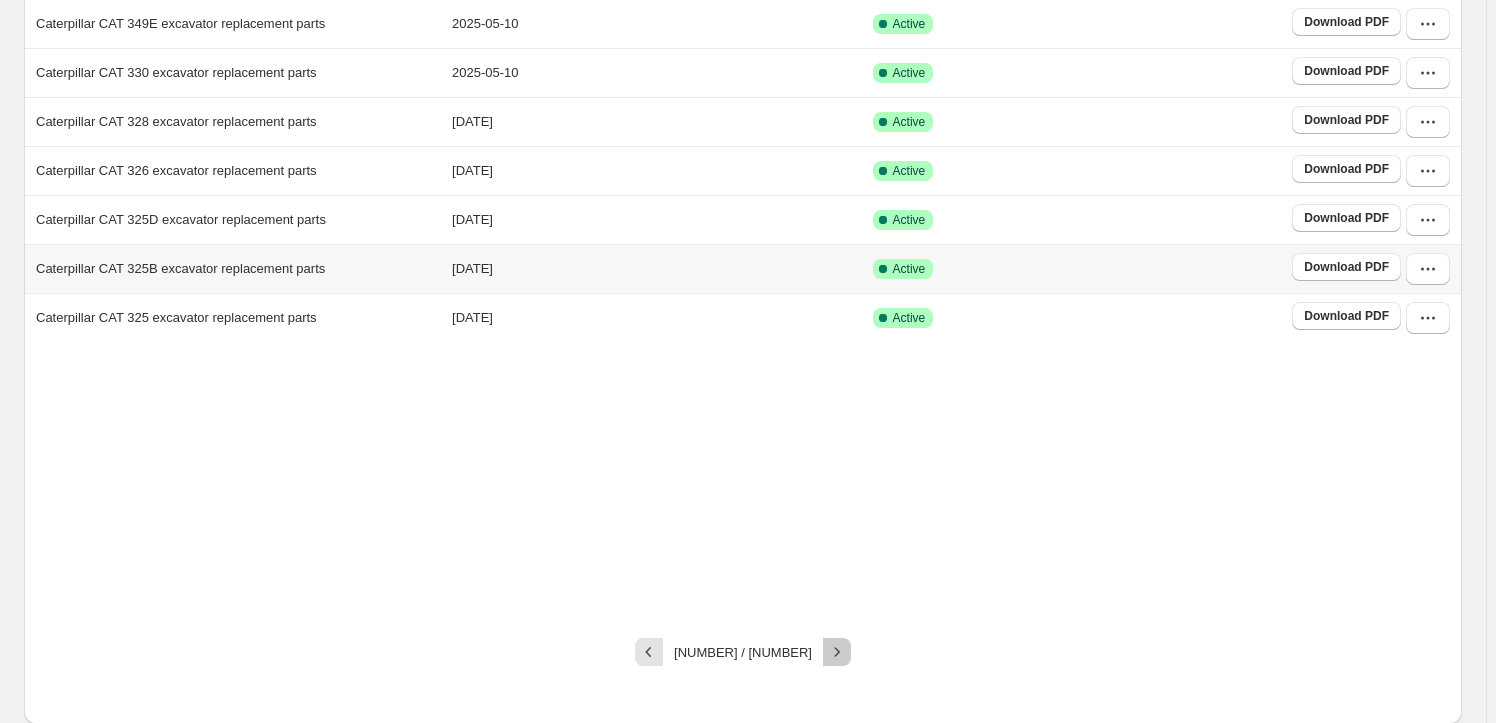 click at bounding box center (837, 652) 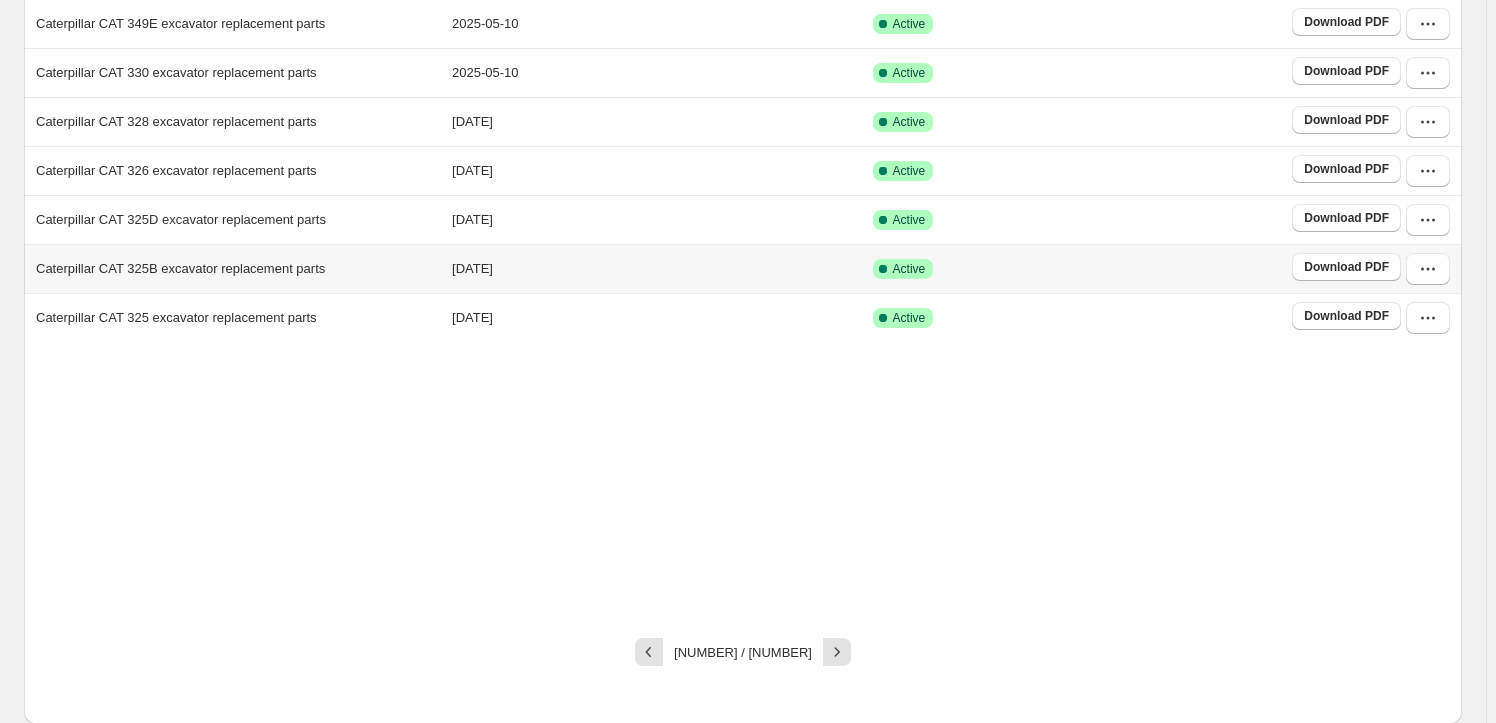 scroll, scrollTop: 0, scrollLeft: 0, axis: both 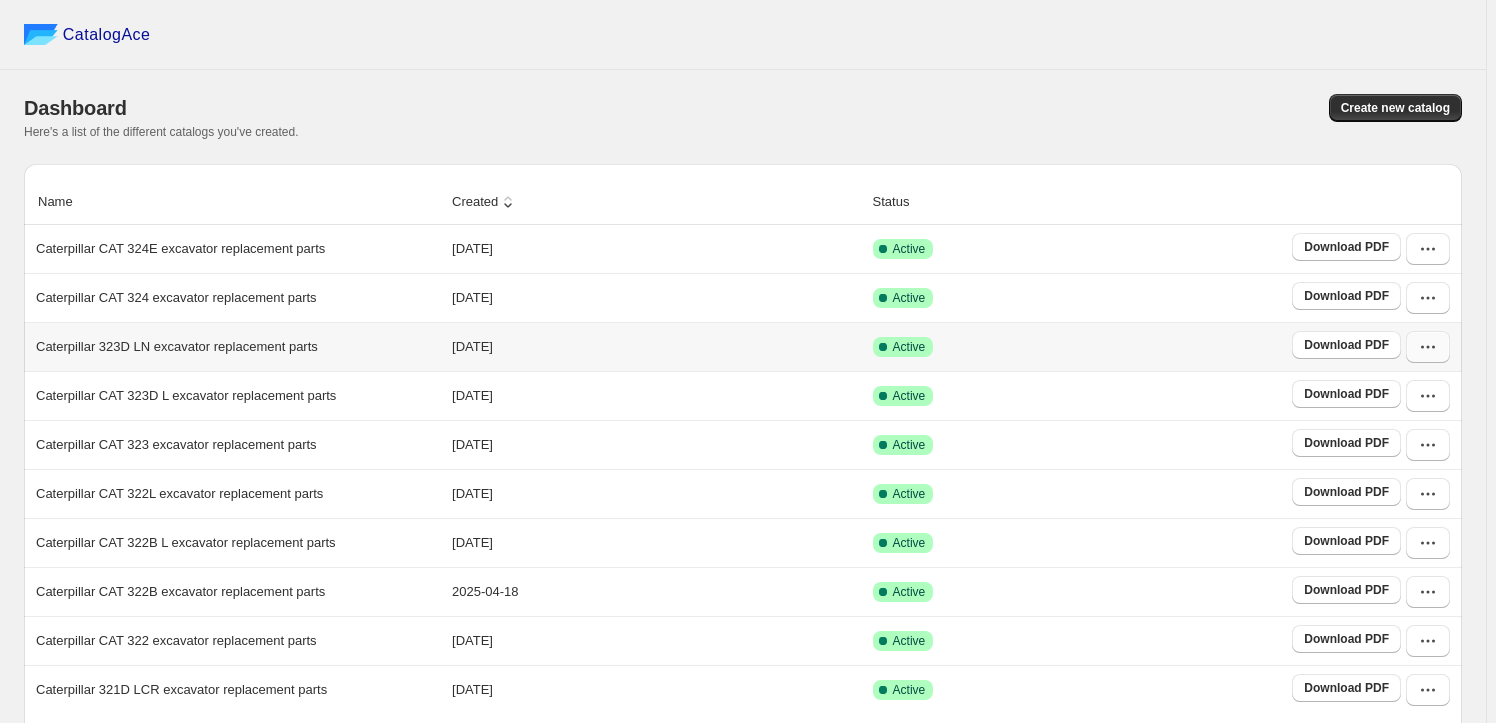 click 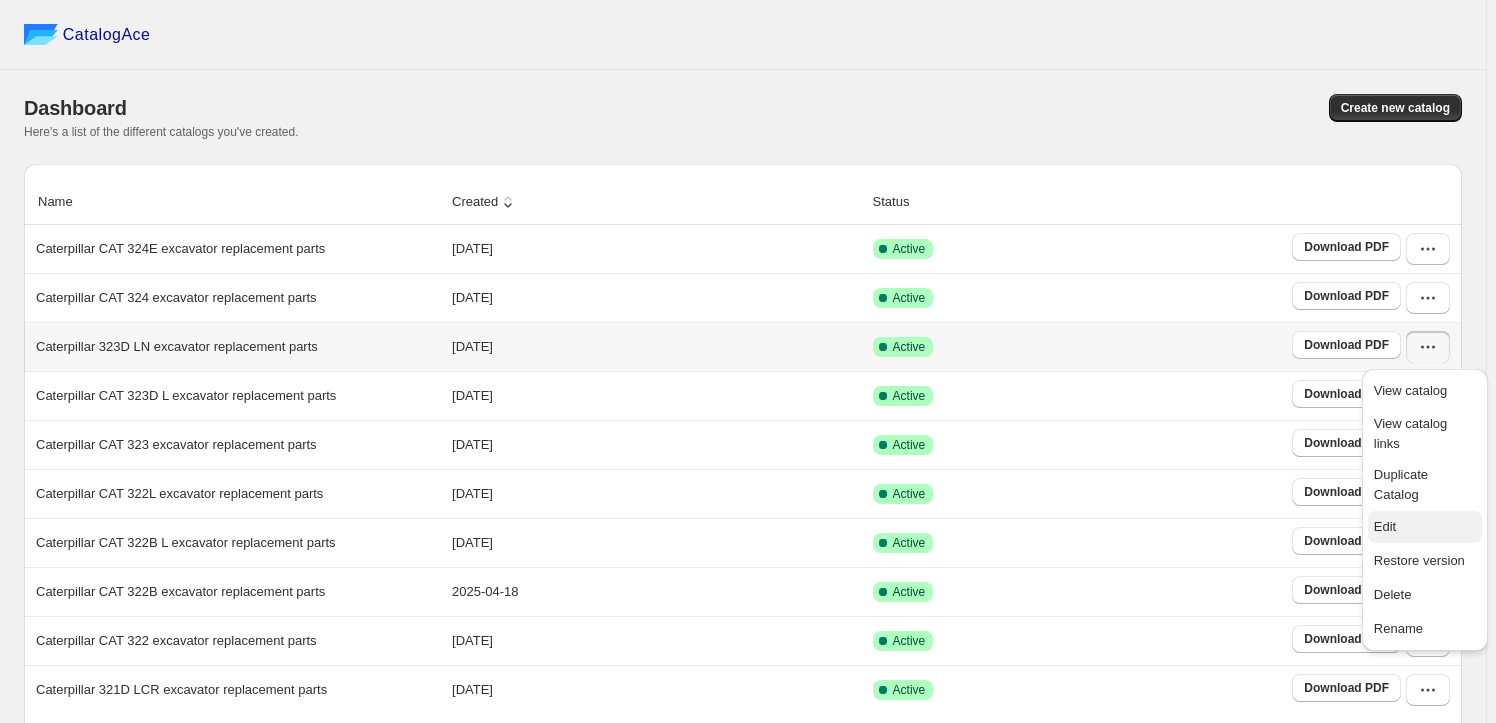 click on "Edit" at bounding box center (1425, 527) 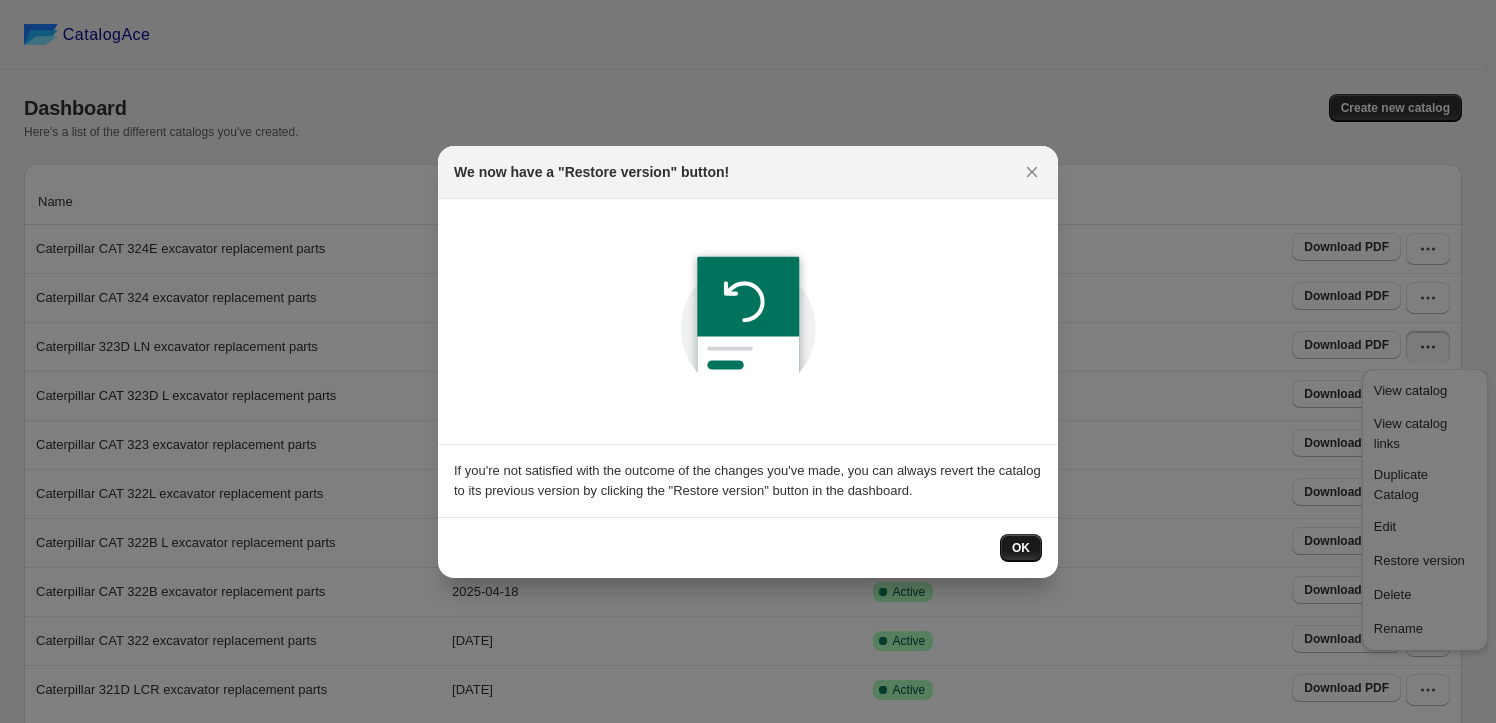 click on "OK" at bounding box center (1021, 548) 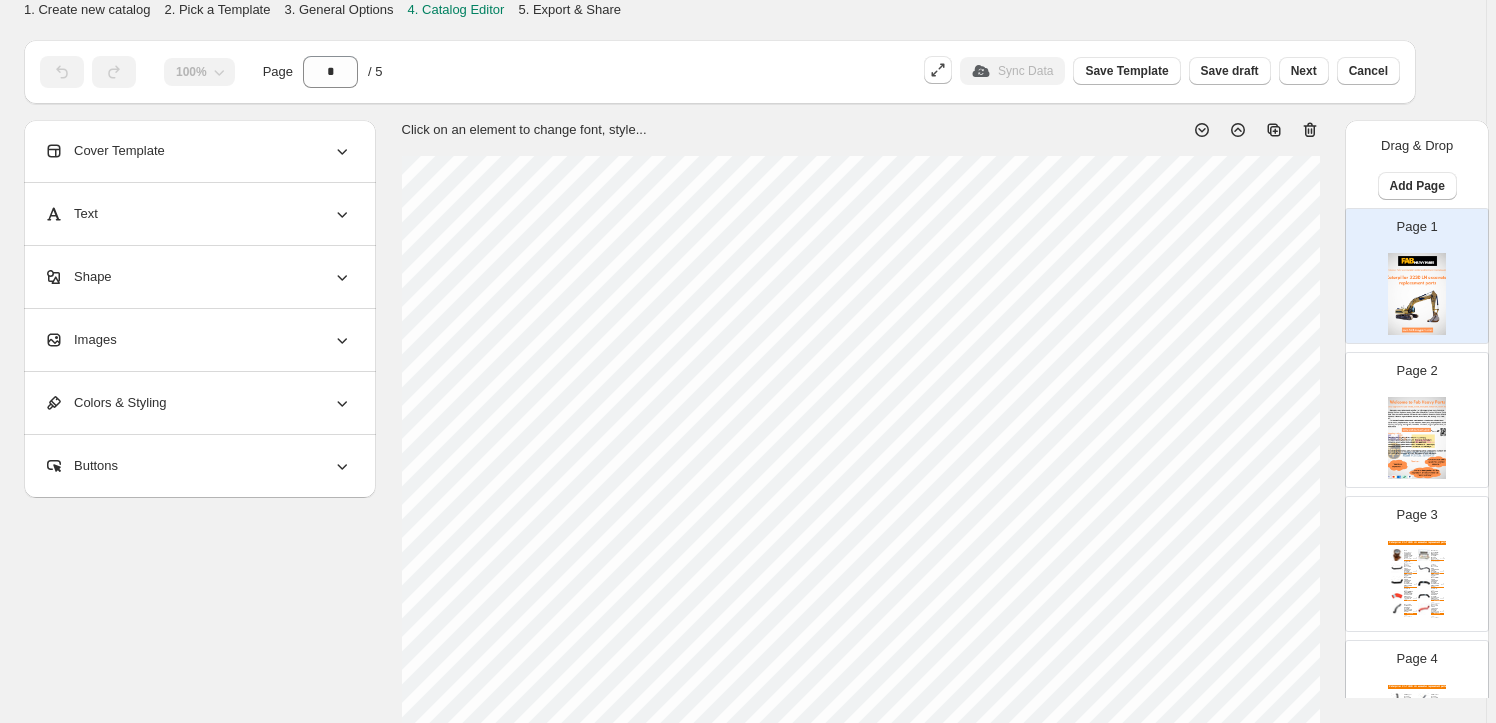 click on "Images" at bounding box center (198, 340) 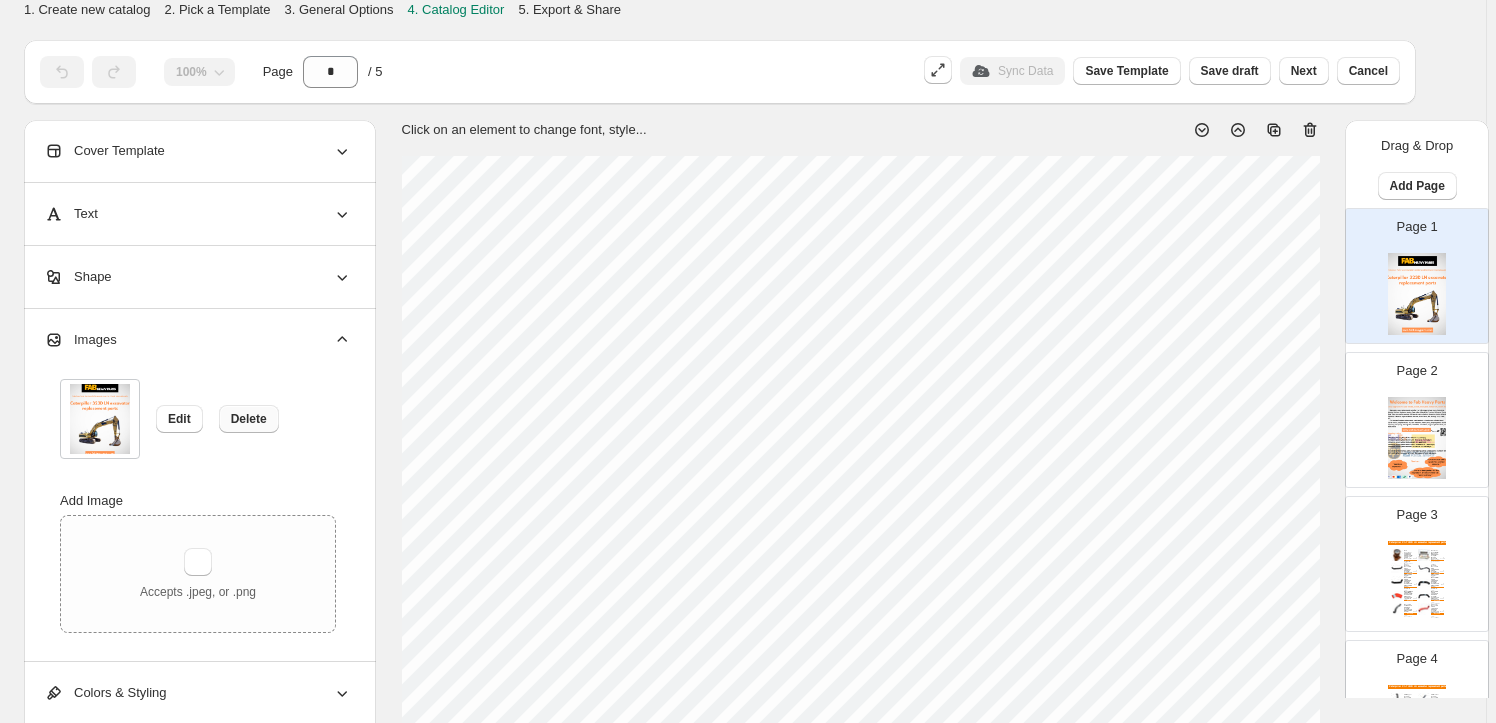 click on "Delete" at bounding box center [249, 419] 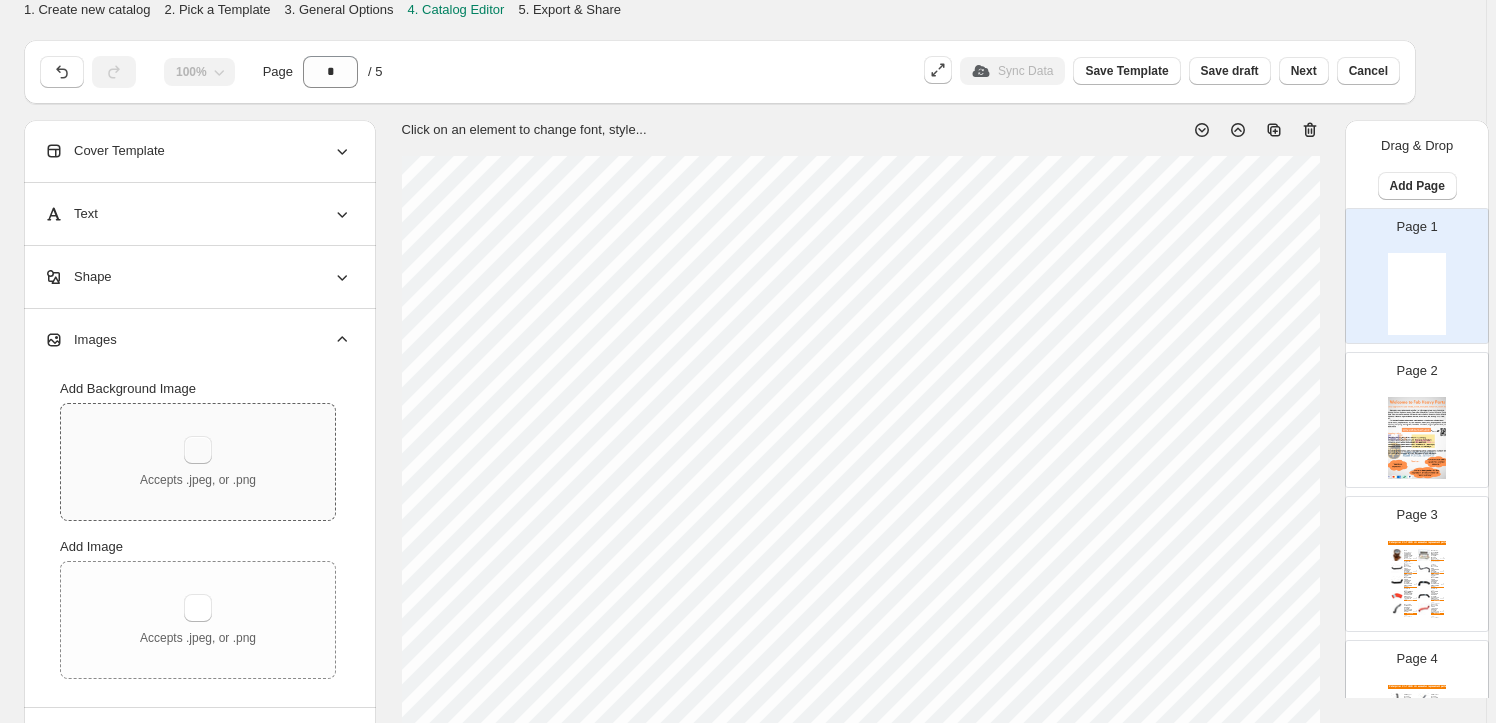 click at bounding box center [198, 450] 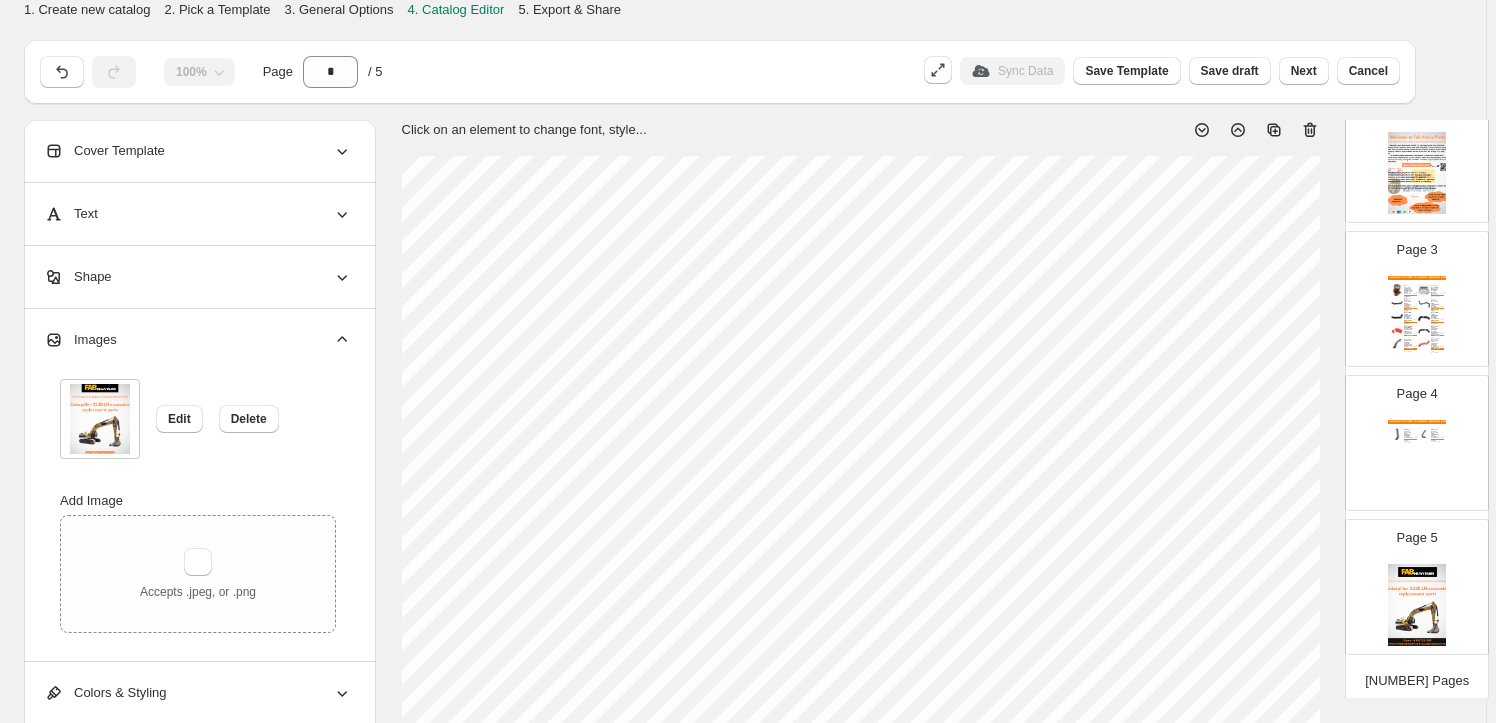 scroll, scrollTop: 272, scrollLeft: 0, axis: vertical 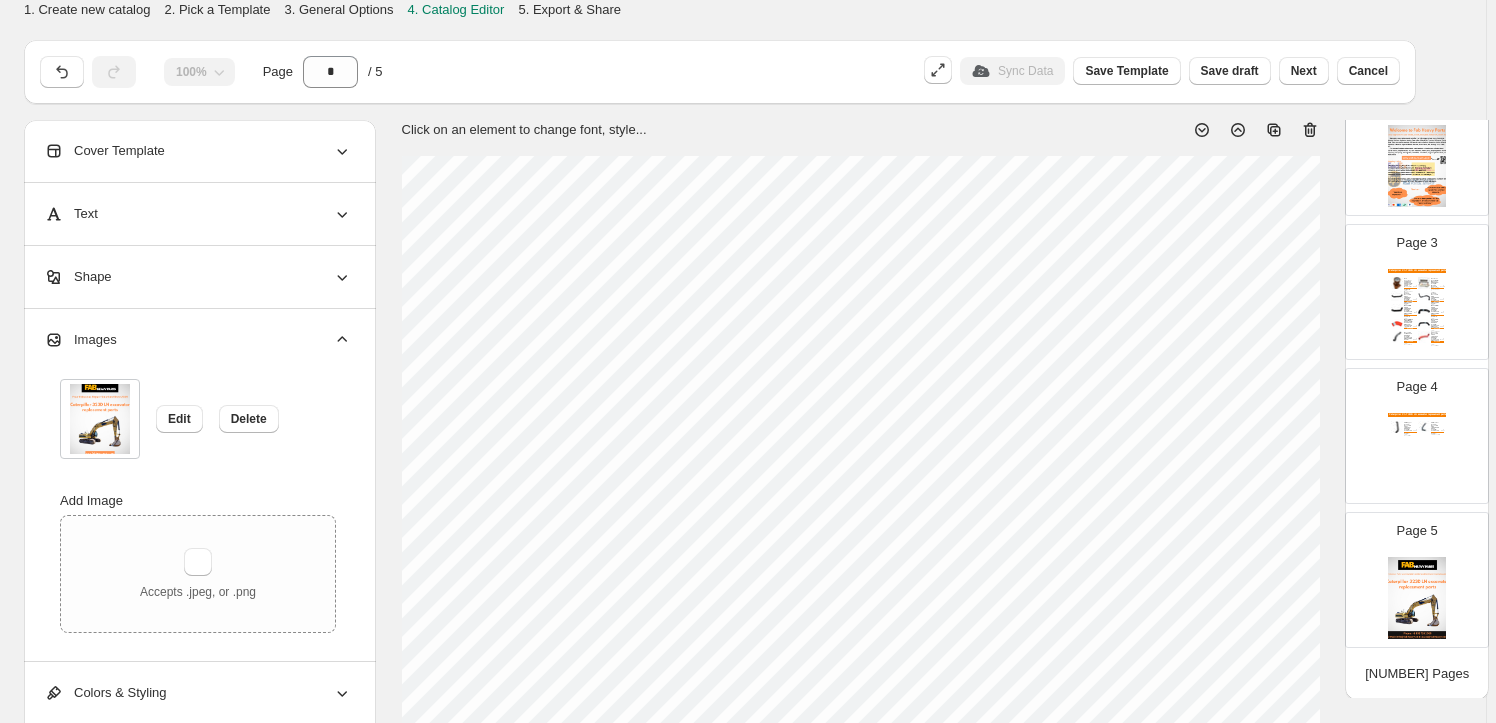click on "Page 5" at bounding box center [1409, 572] 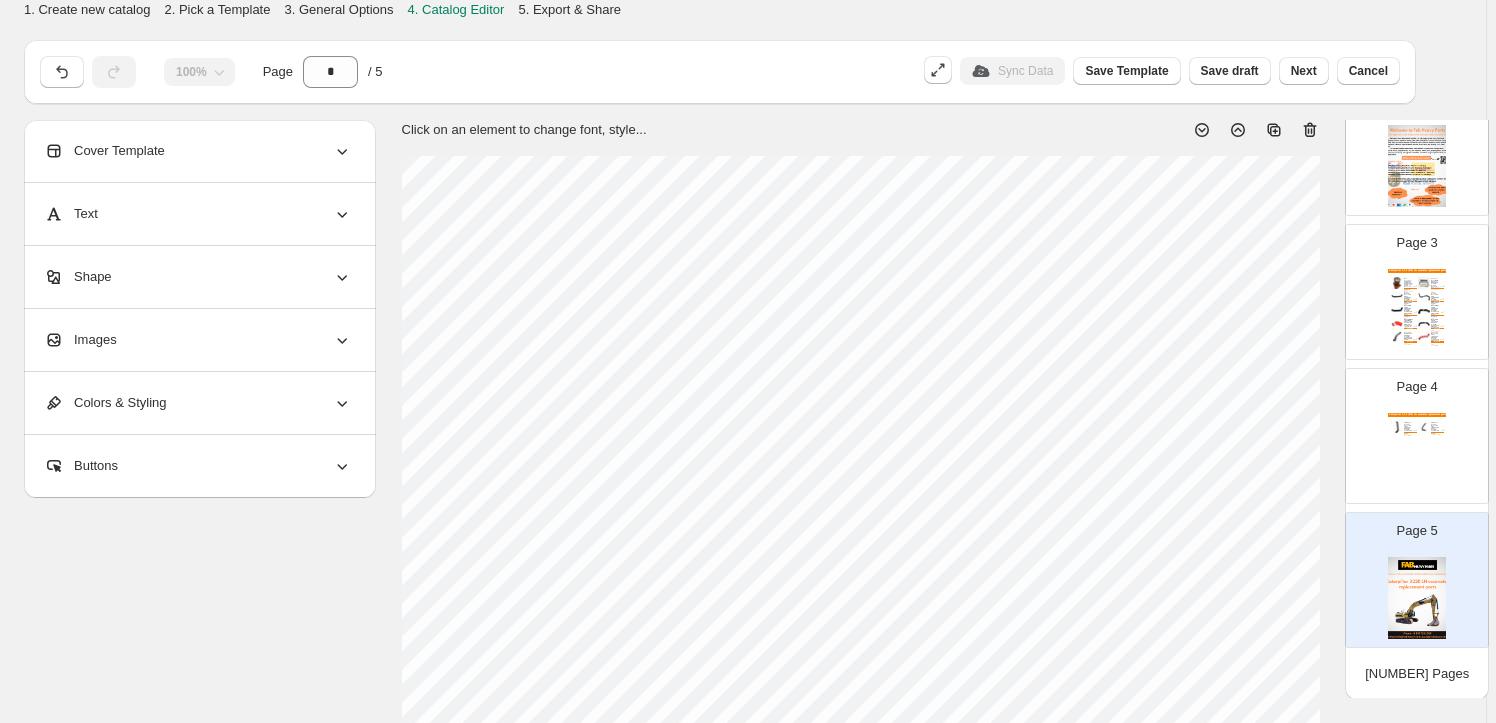 click on "Images" at bounding box center (198, 340) 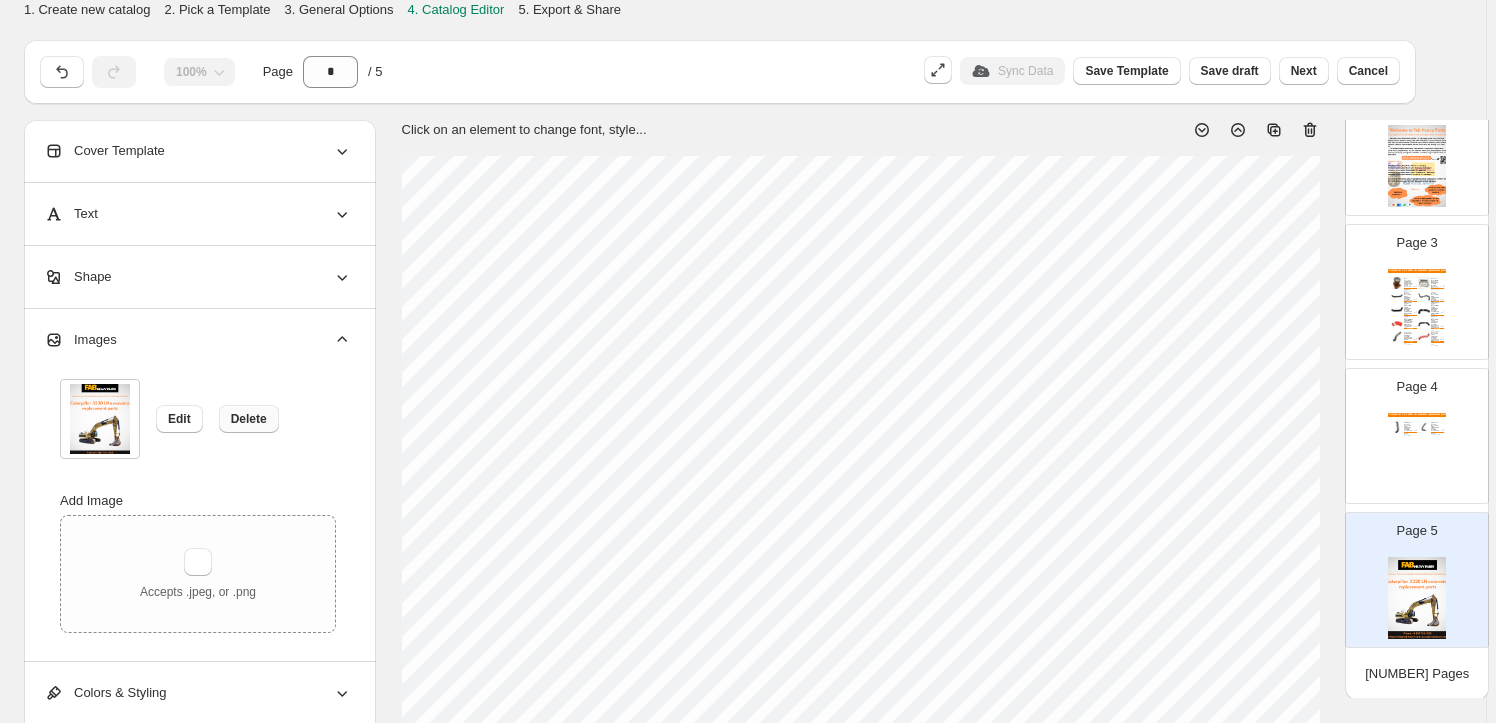 click on "Delete" at bounding box center (249, 419) 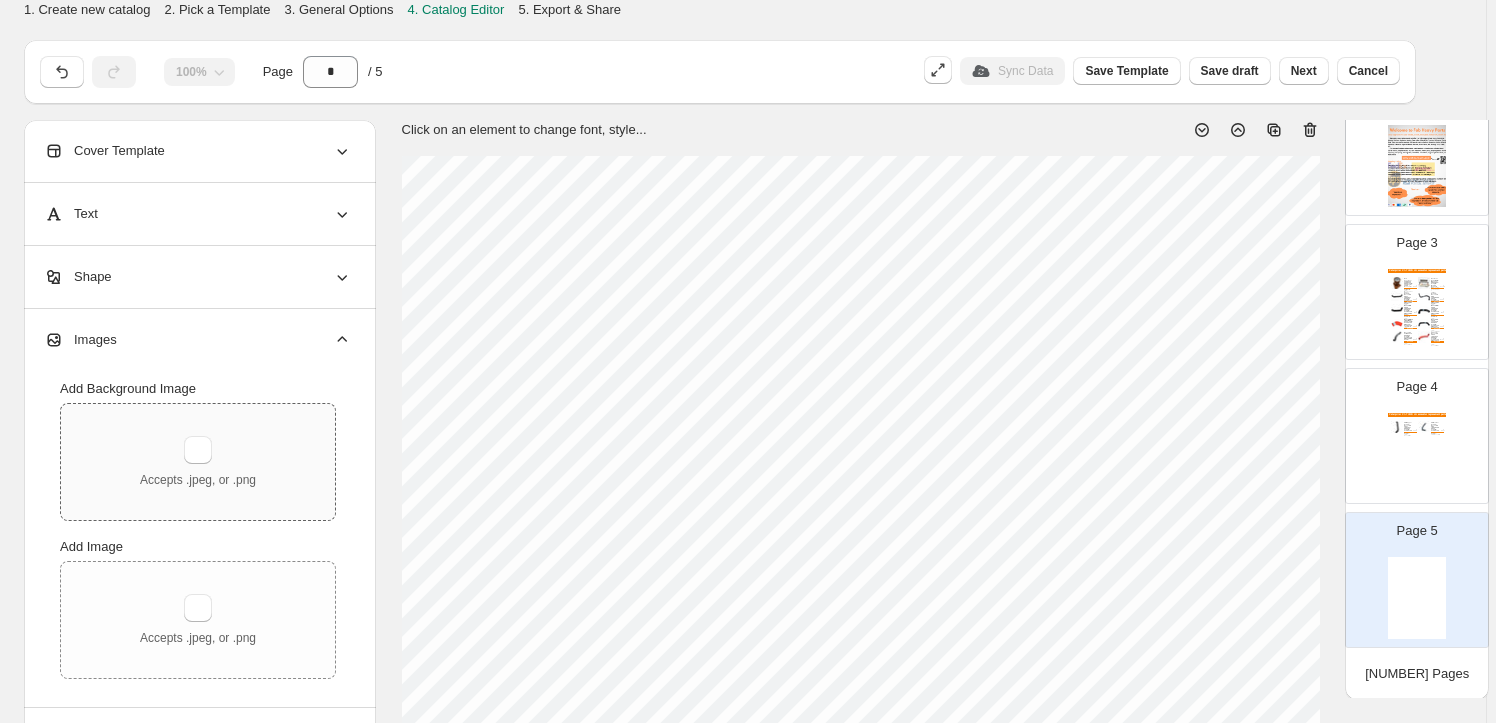 click on "Accepts .jpeg, or .png" at bounding box center (198, 462) 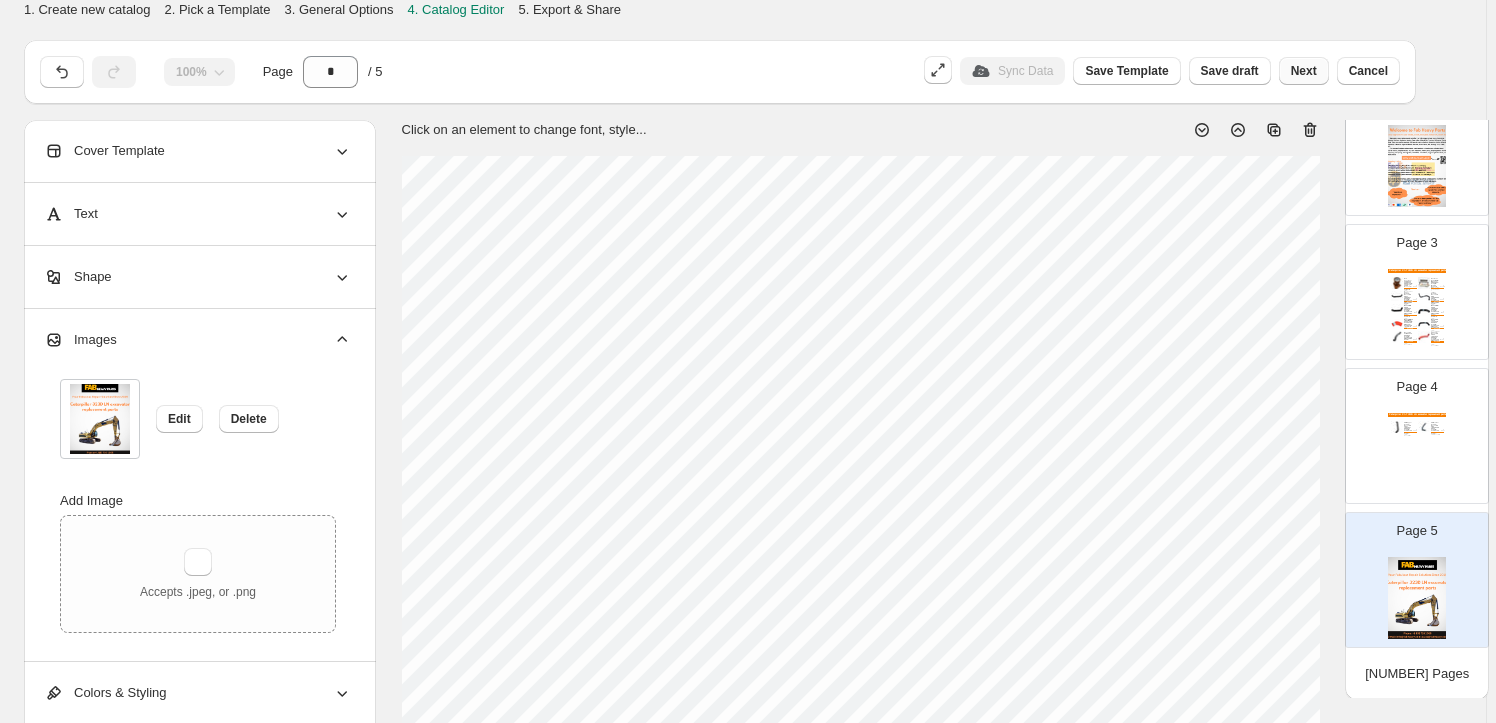 click on "Next" at bounding box center [1304, 71] 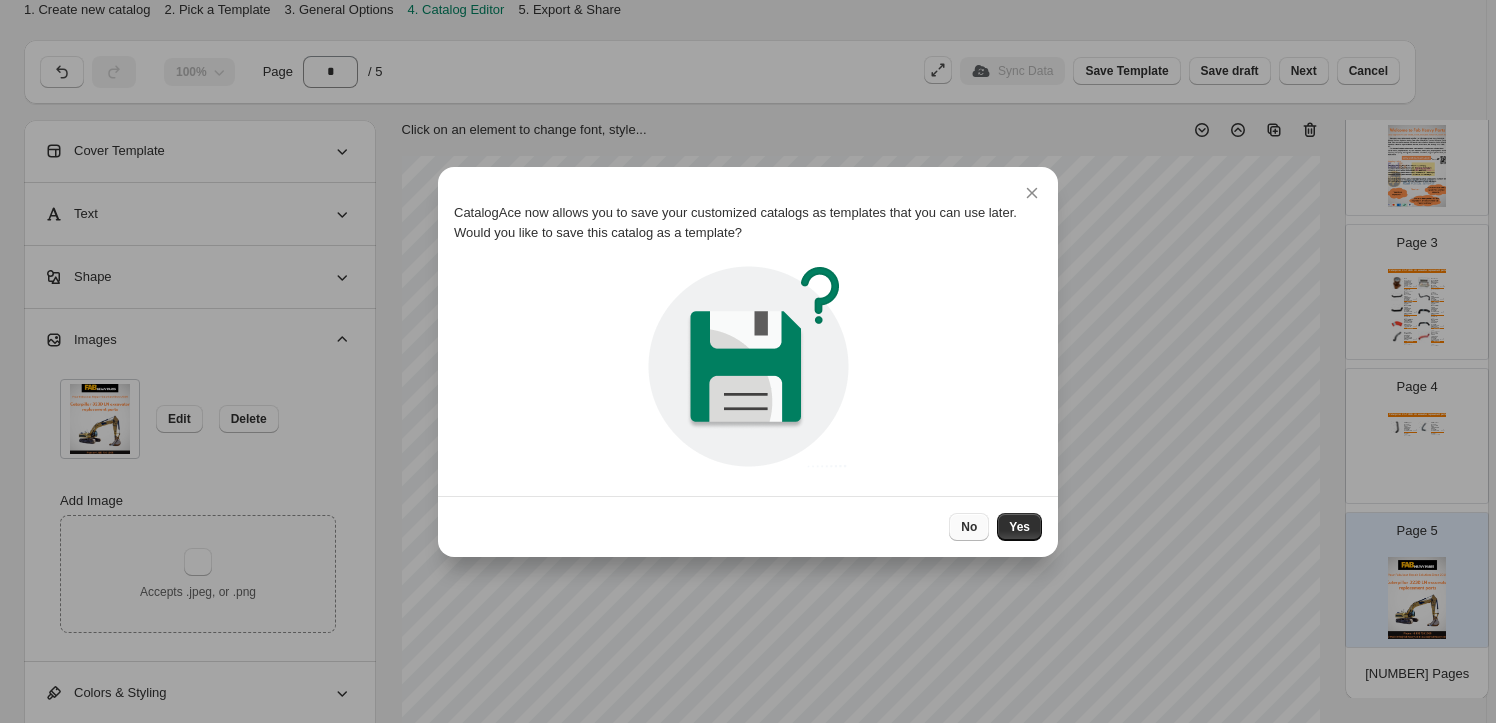 click on "No" at bounding box center (969, 527) 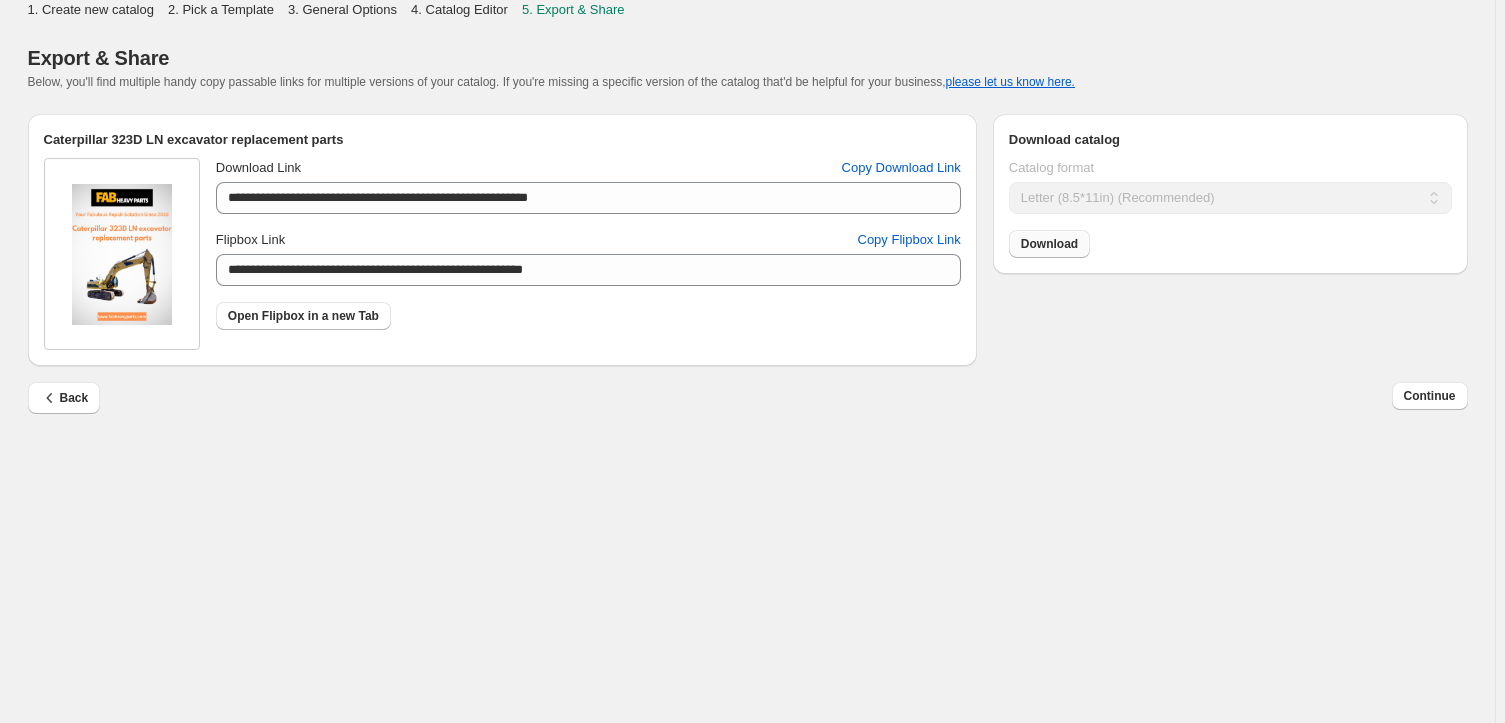 click on "Download" at bounding box center [1049, 244] 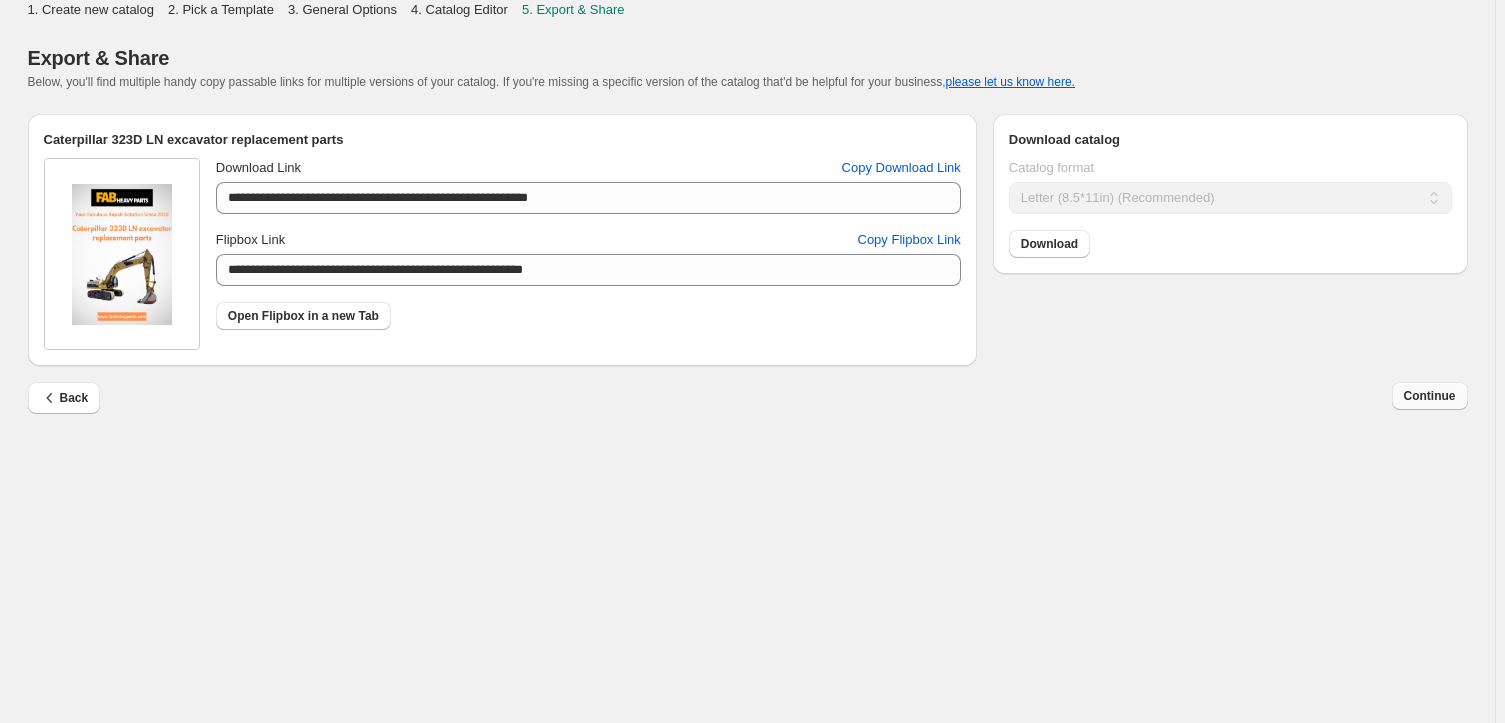 click on "Continue" at bounding box center (1430, 396) 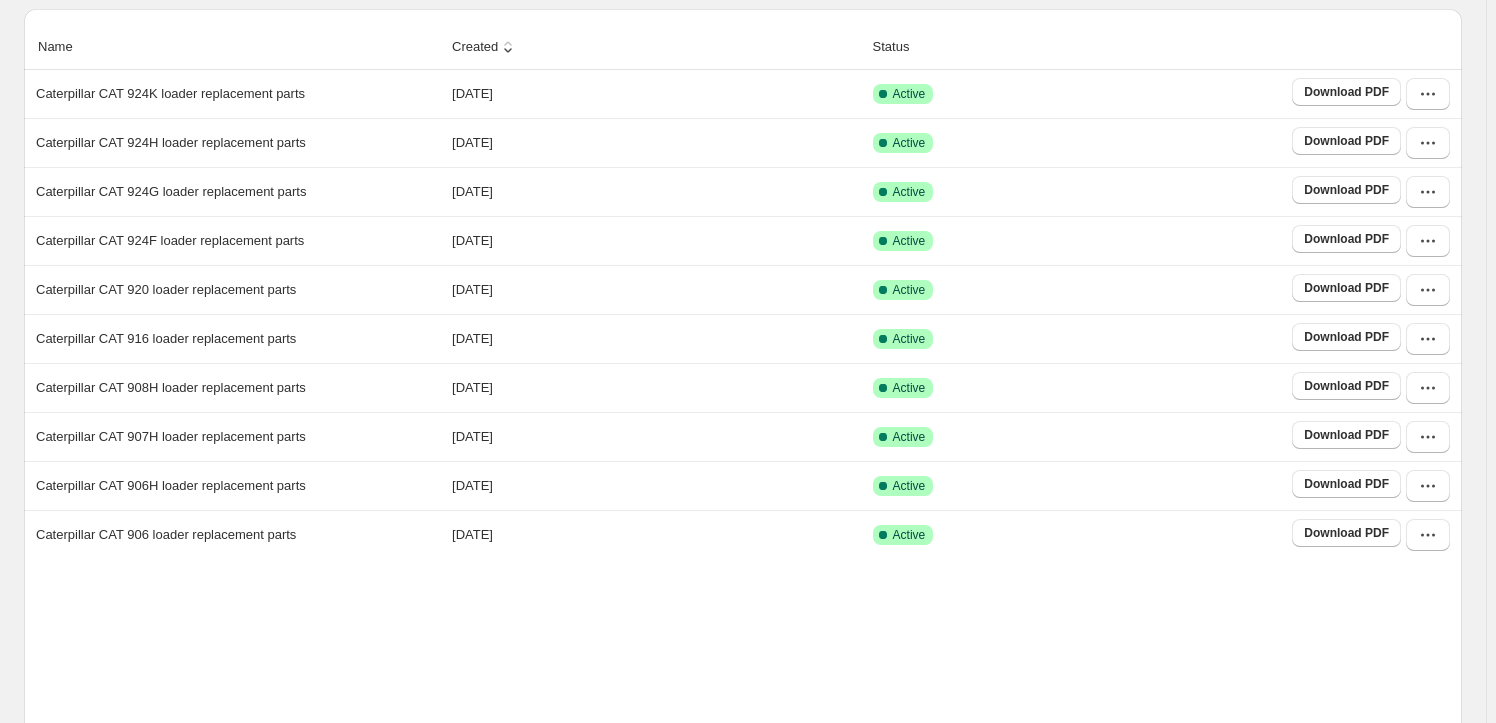 scroll, scrollTop: 372, scrollLeft: 0, axis: vertical 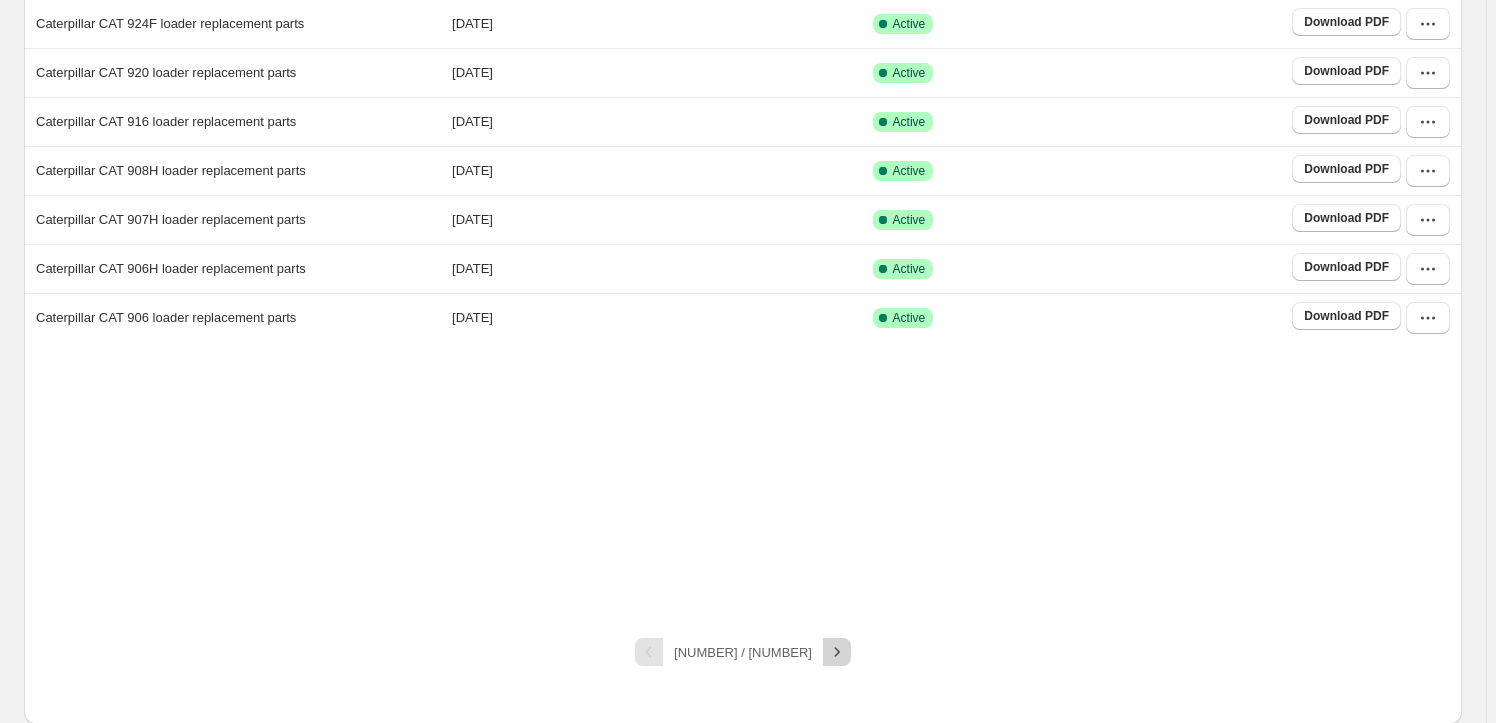 click 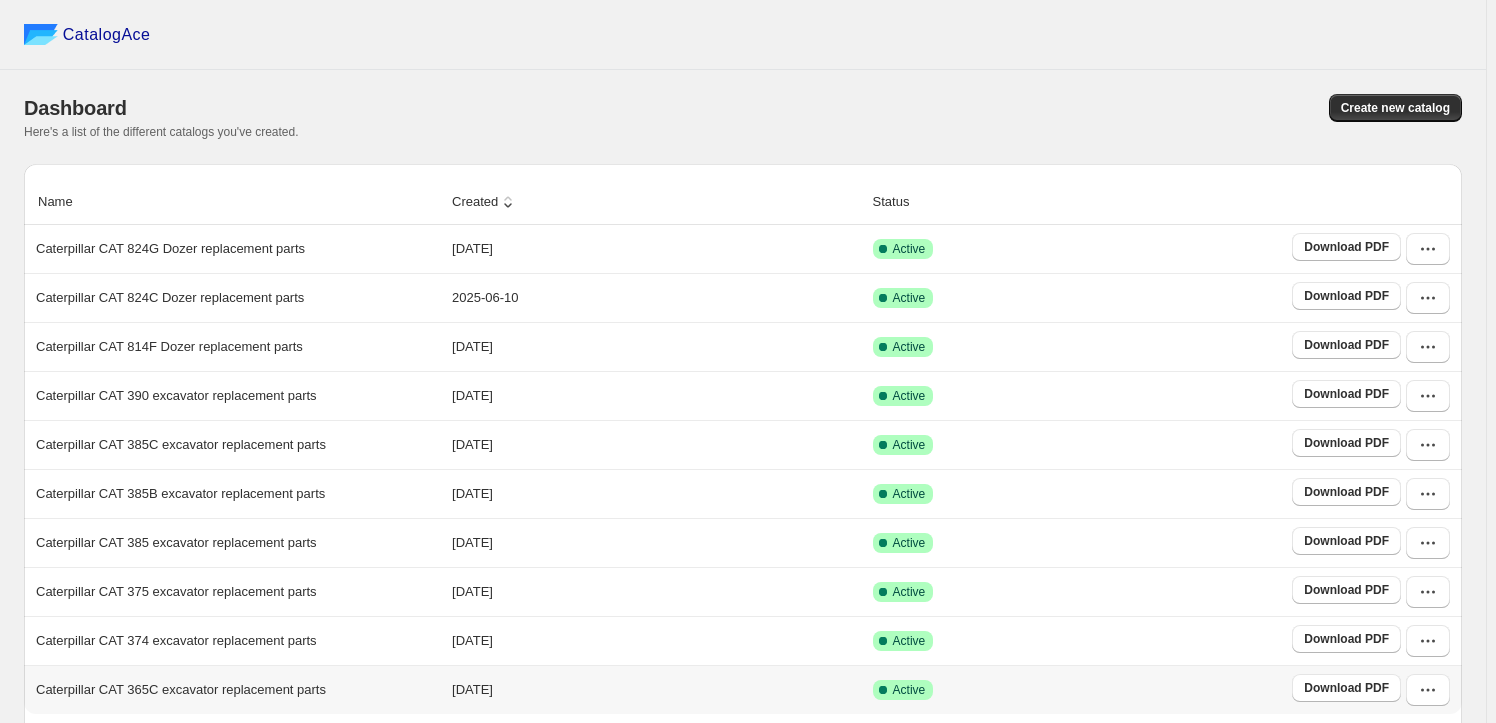 scroll, scrollTop: 312, scrollLeft: 0, axis: vertical 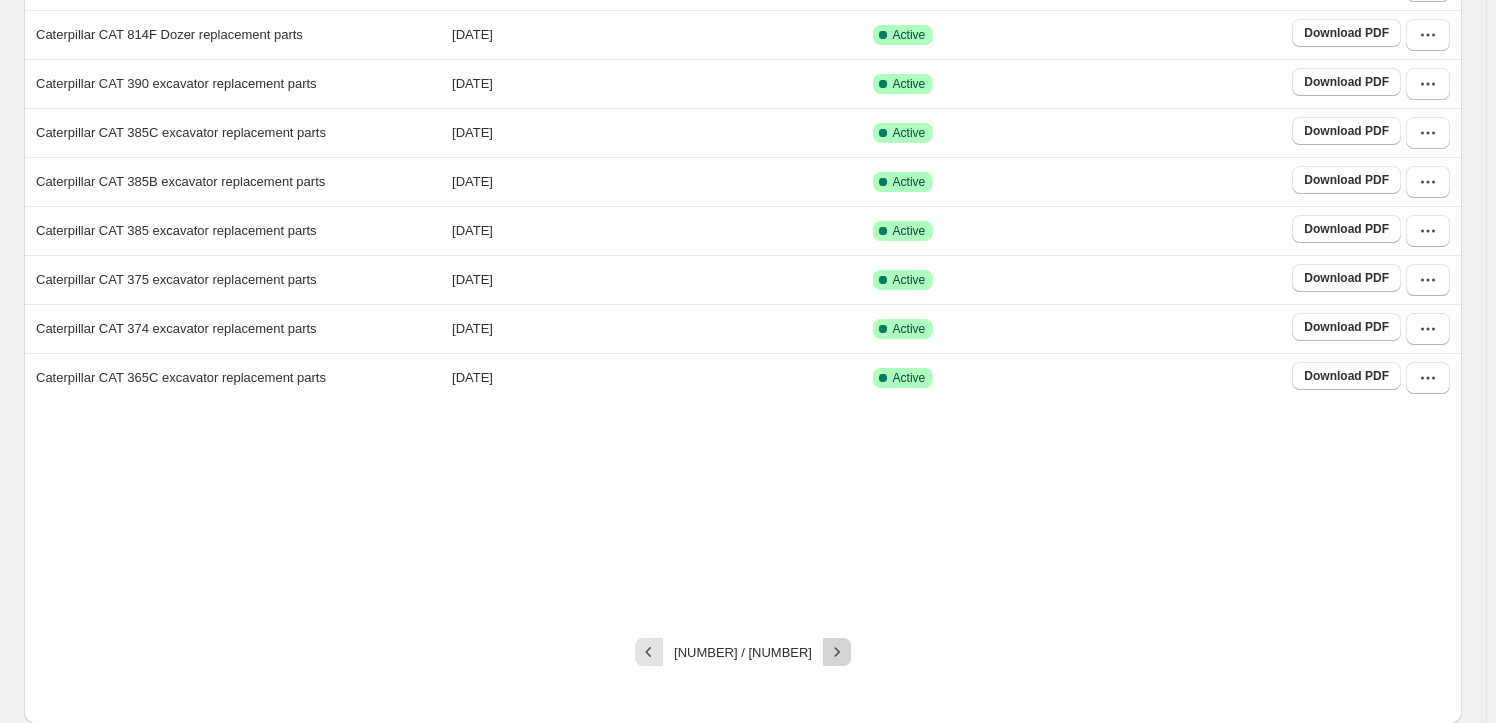 click 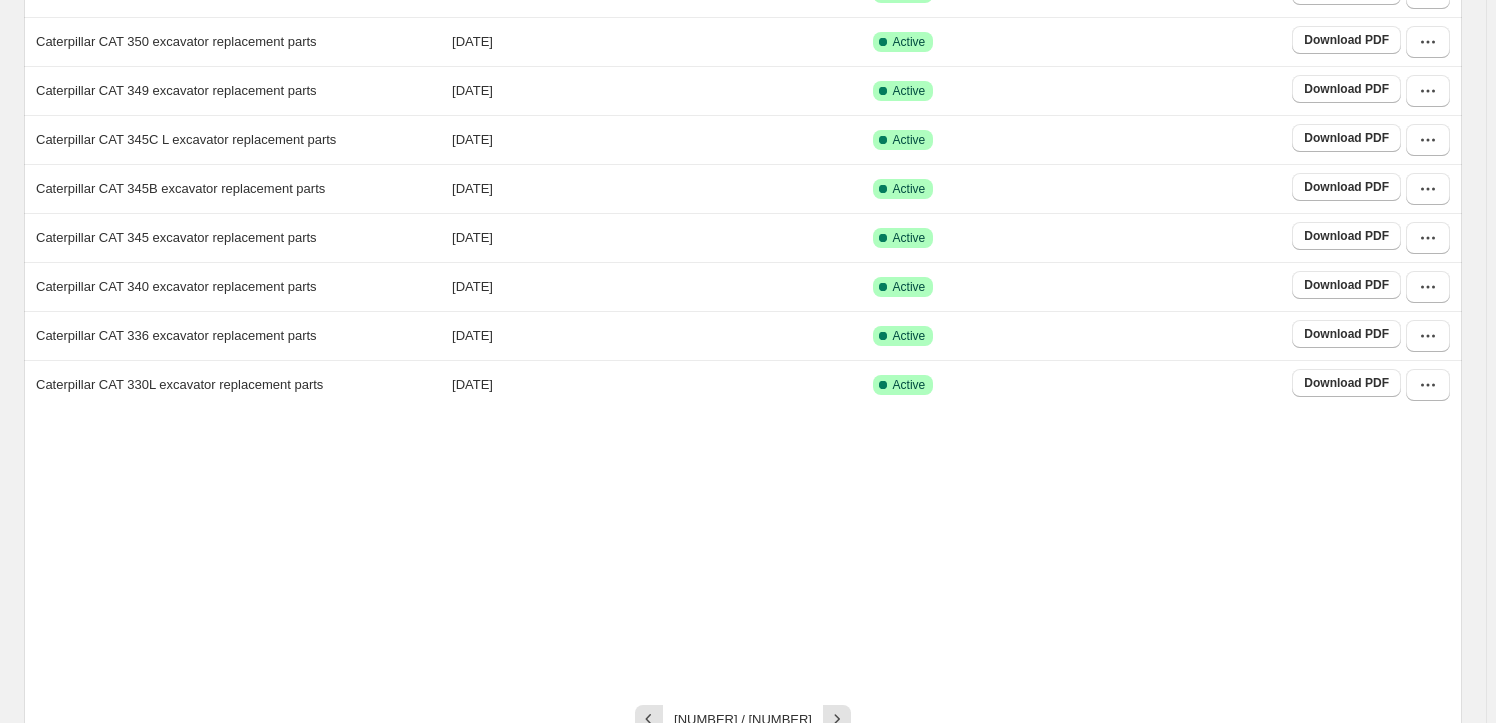 scroll, scrollTop: 372, scrollLeft: 0, axis: vertical 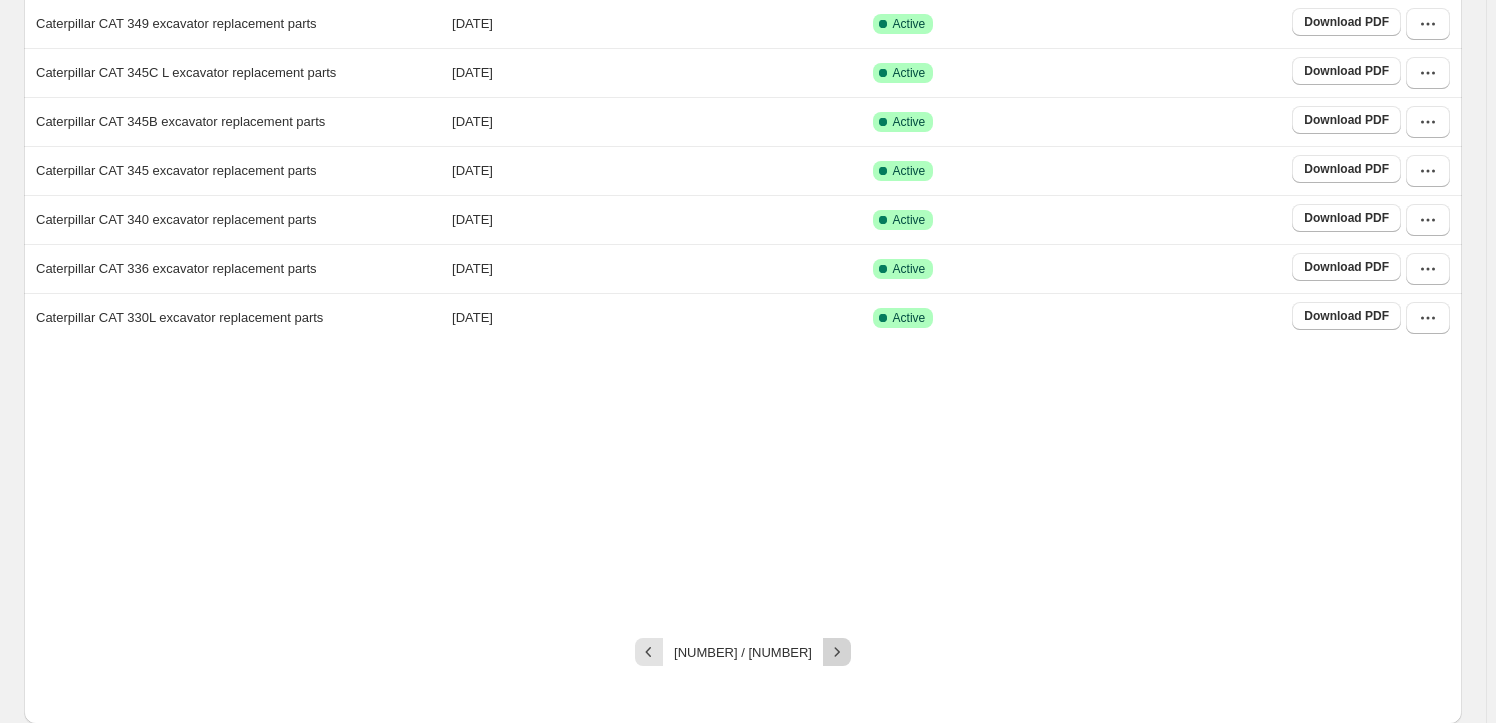 click at bounding box center [837, 652] 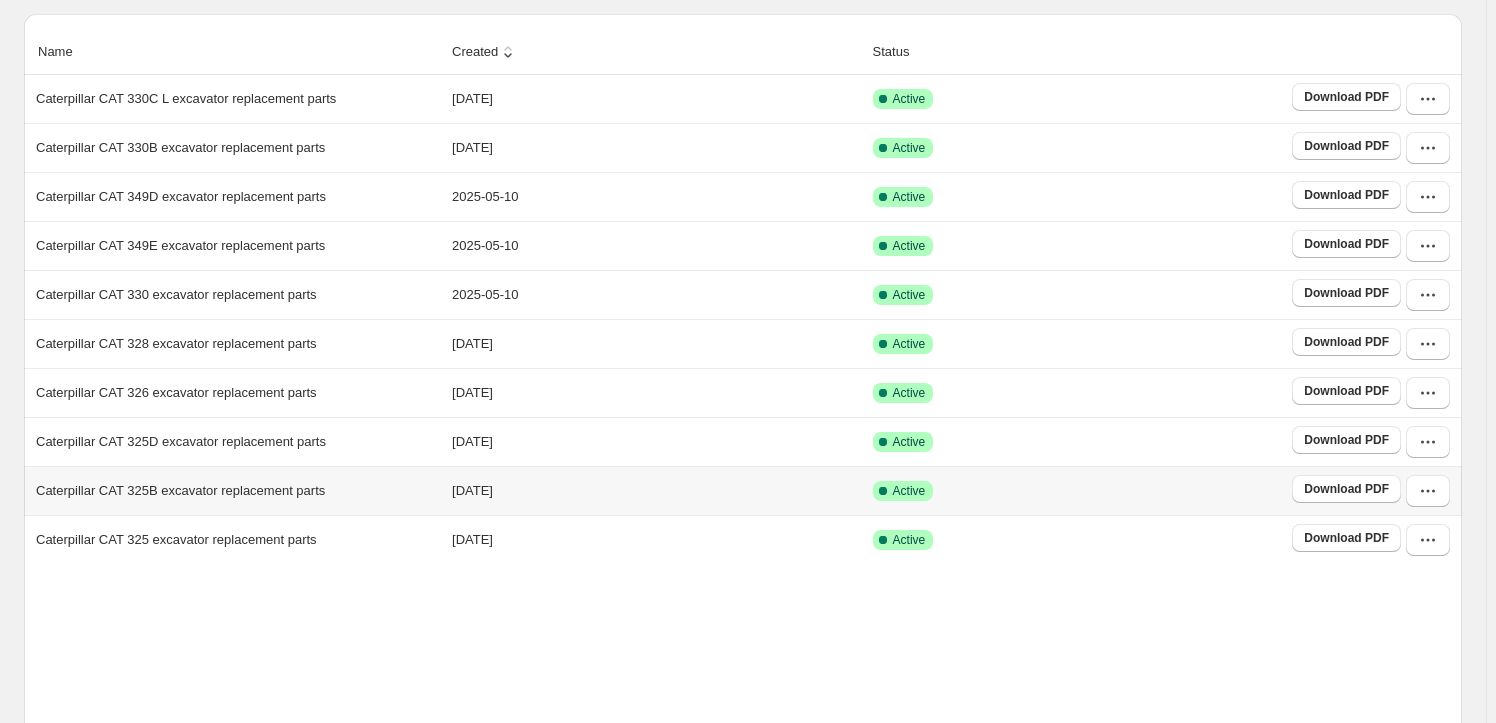 scroll, scrollTop: 372, scrollLeft: 0, axis: vertical 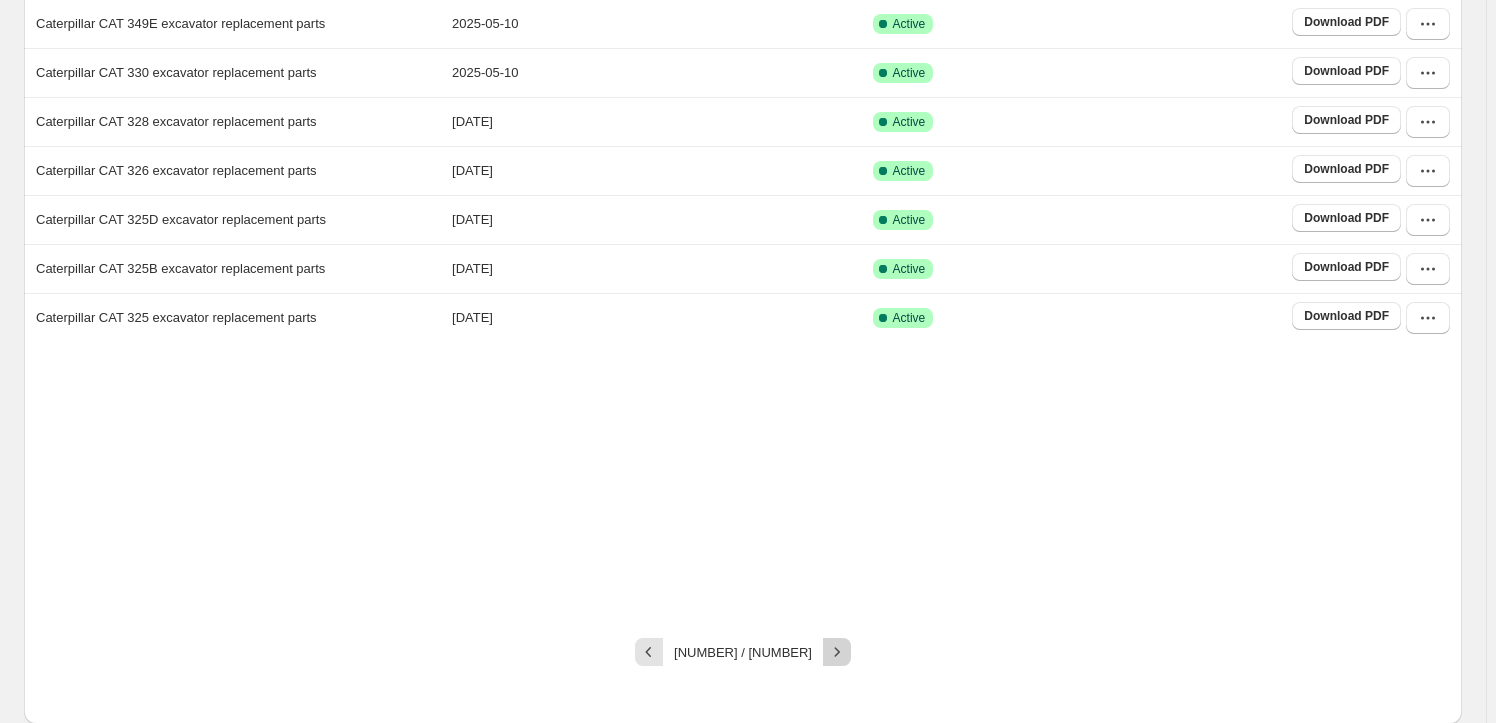 click 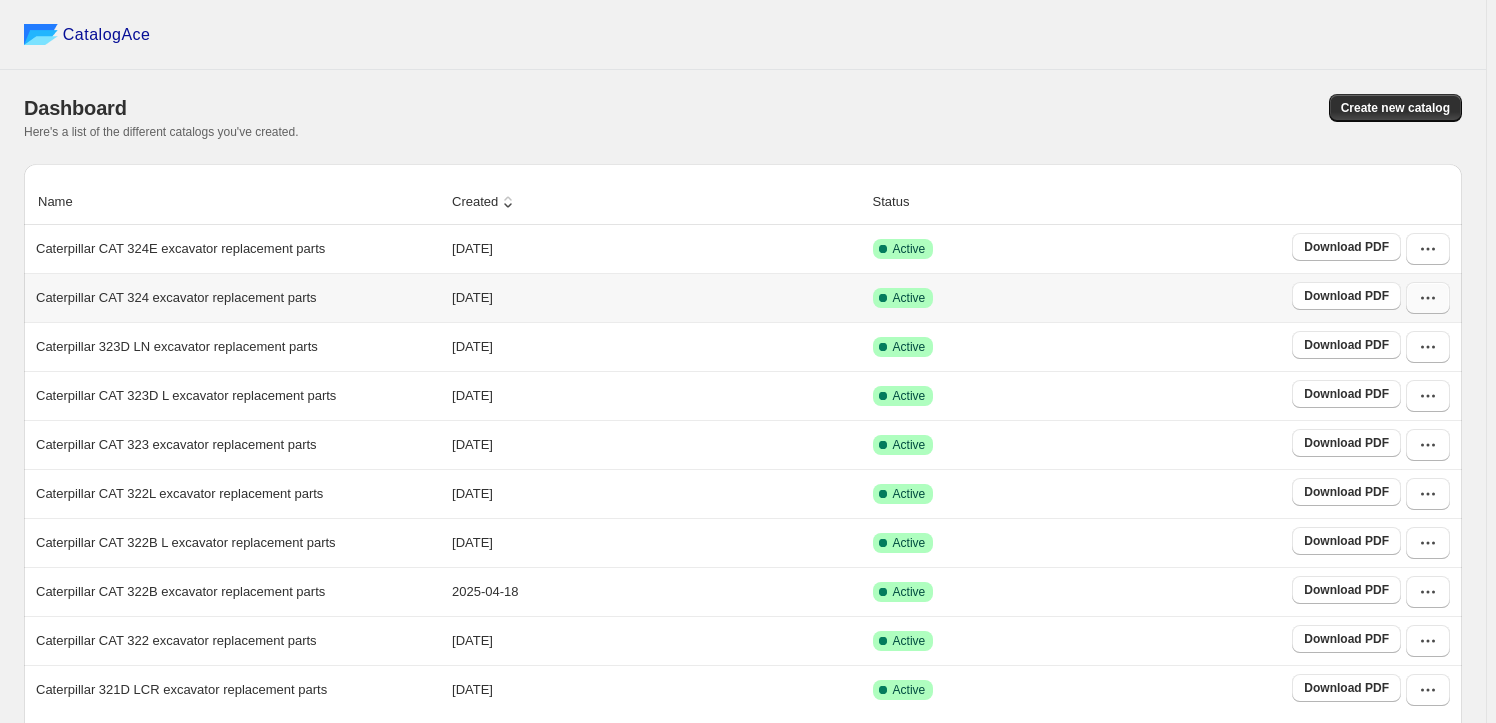 click 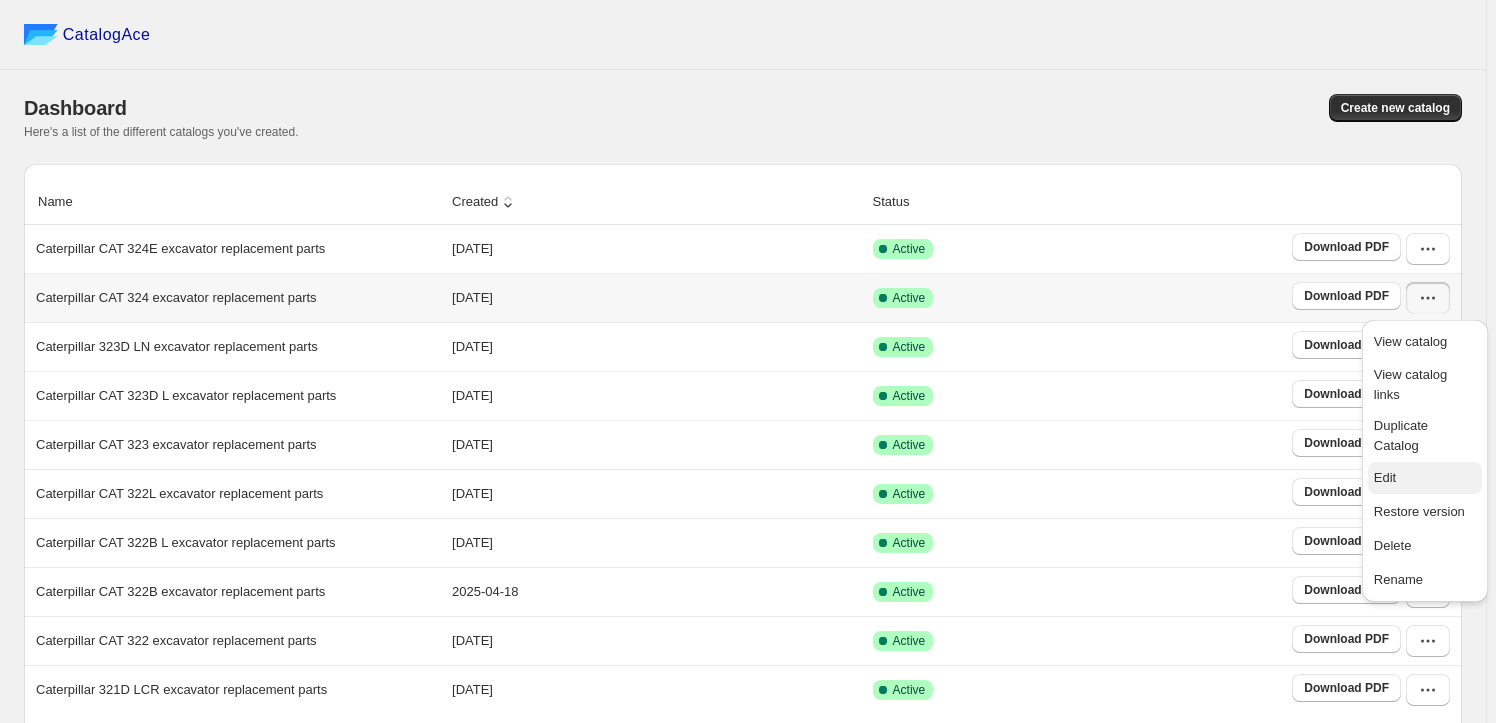 click on "Edit" at bounding box center (1425, 478) 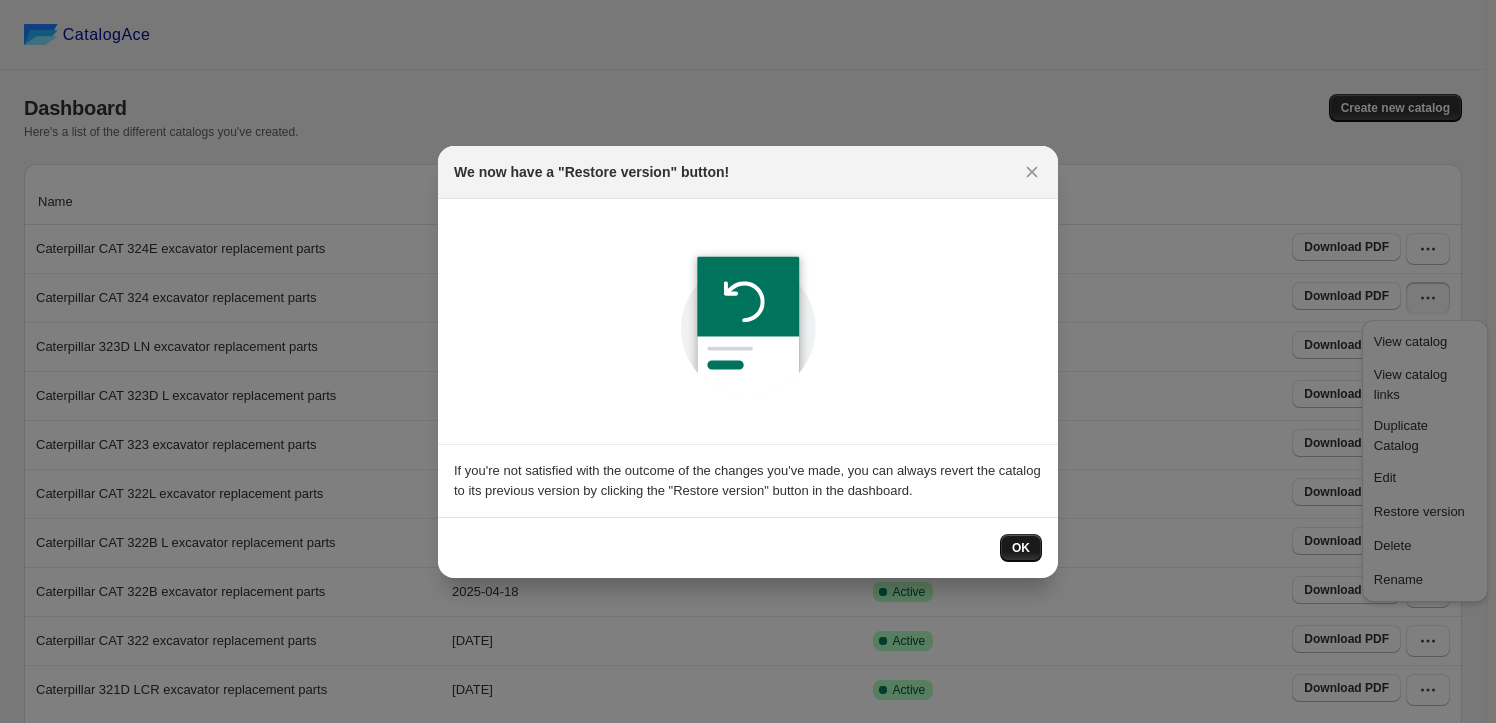 click on "OK" at bounding box center (1021, 548) 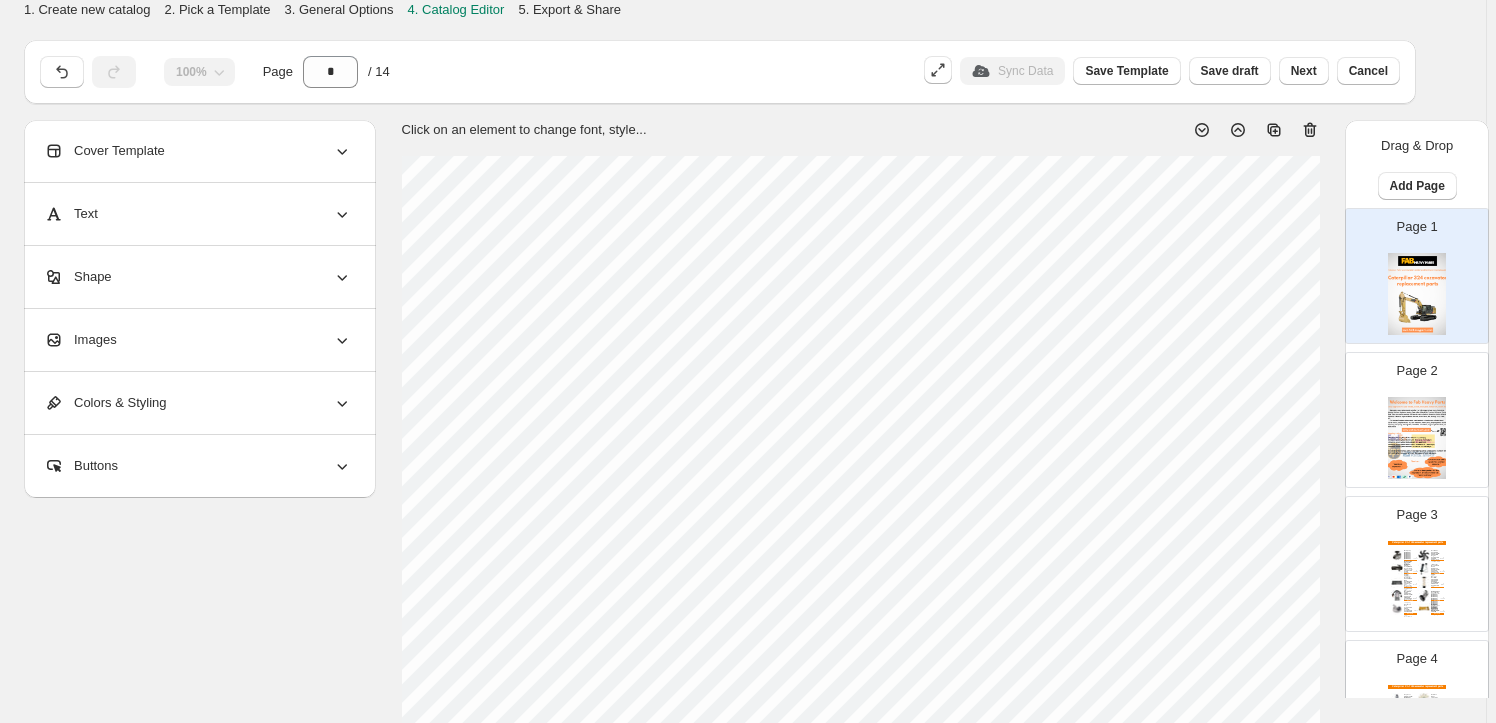 click on "Images" at bounding box center (198, 340) 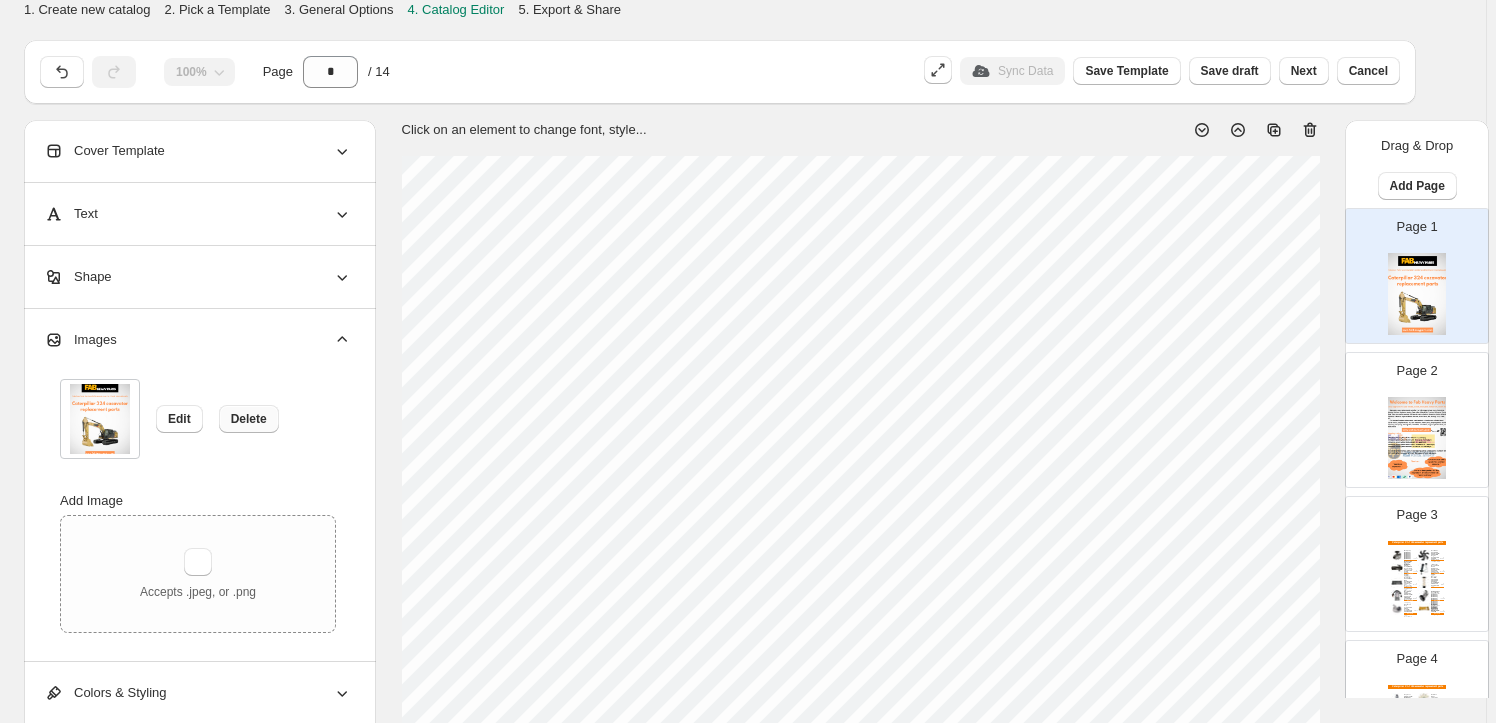 click on "Delete" at bounding box center (249, 419) 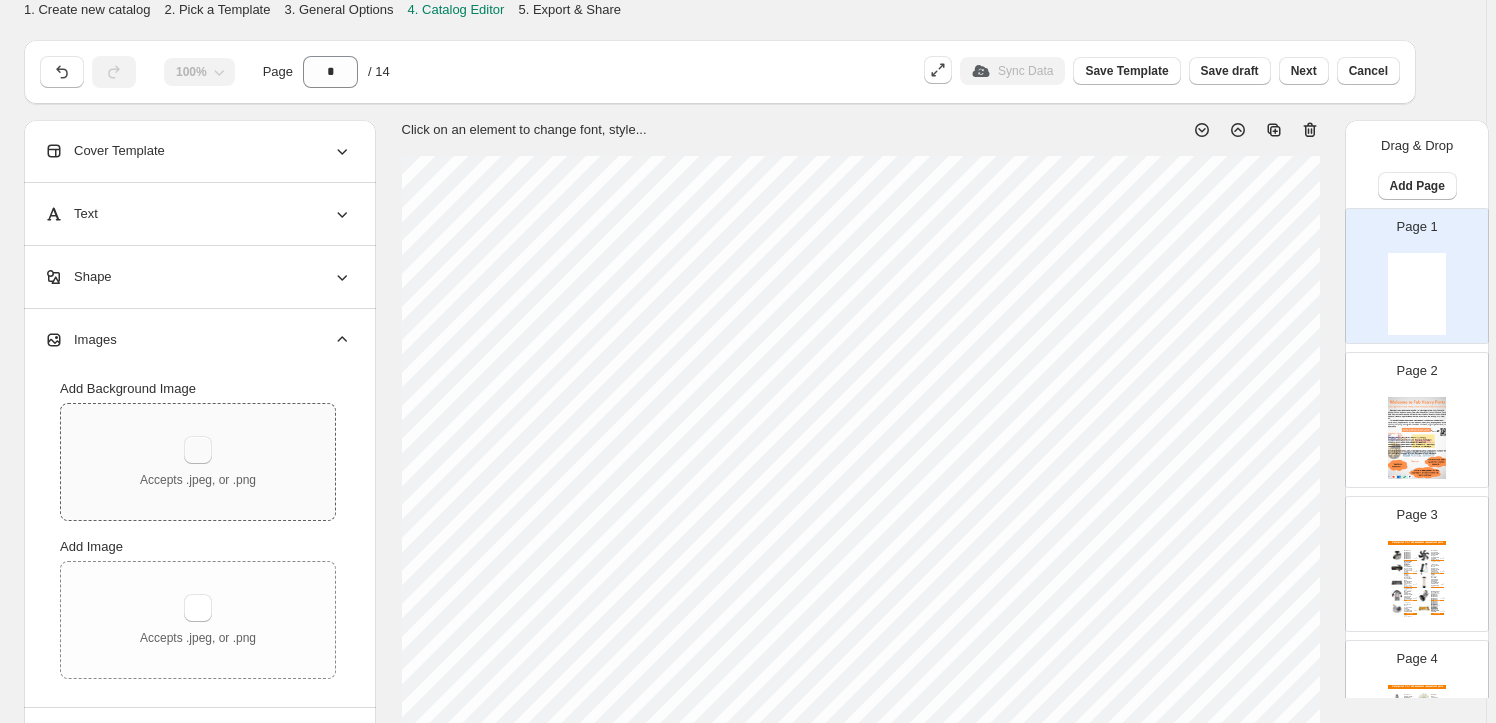 click at bounding box center [198, 450] 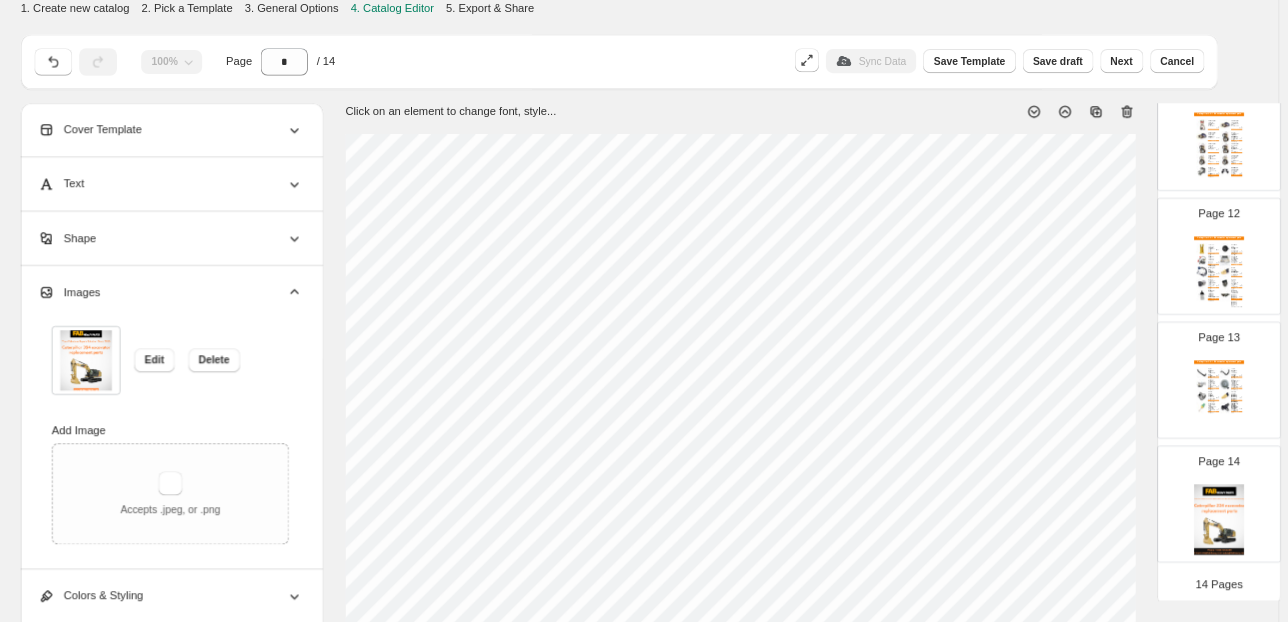 scroll, scrollTop: 1567, scrollLeft: 0, axis: vertical 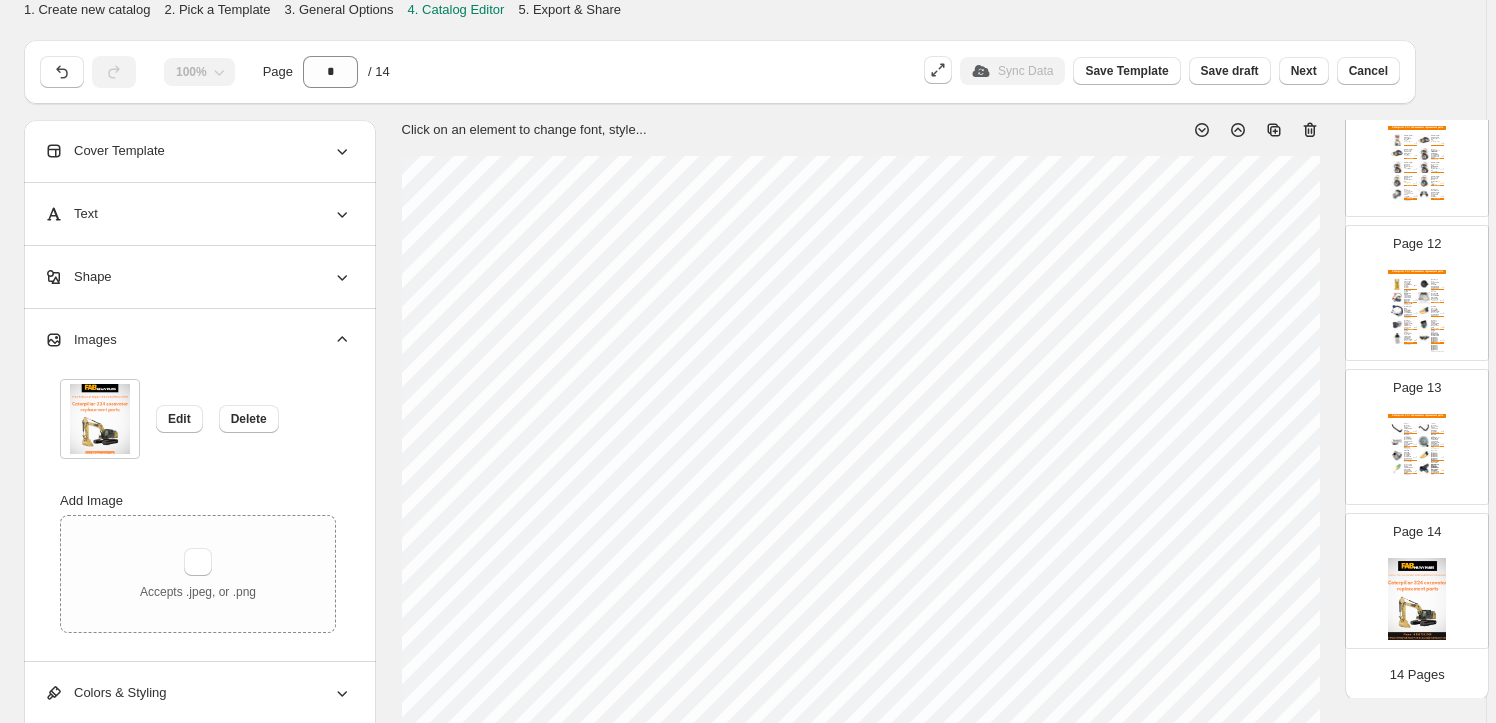 click at bounding box center (1417, 599) 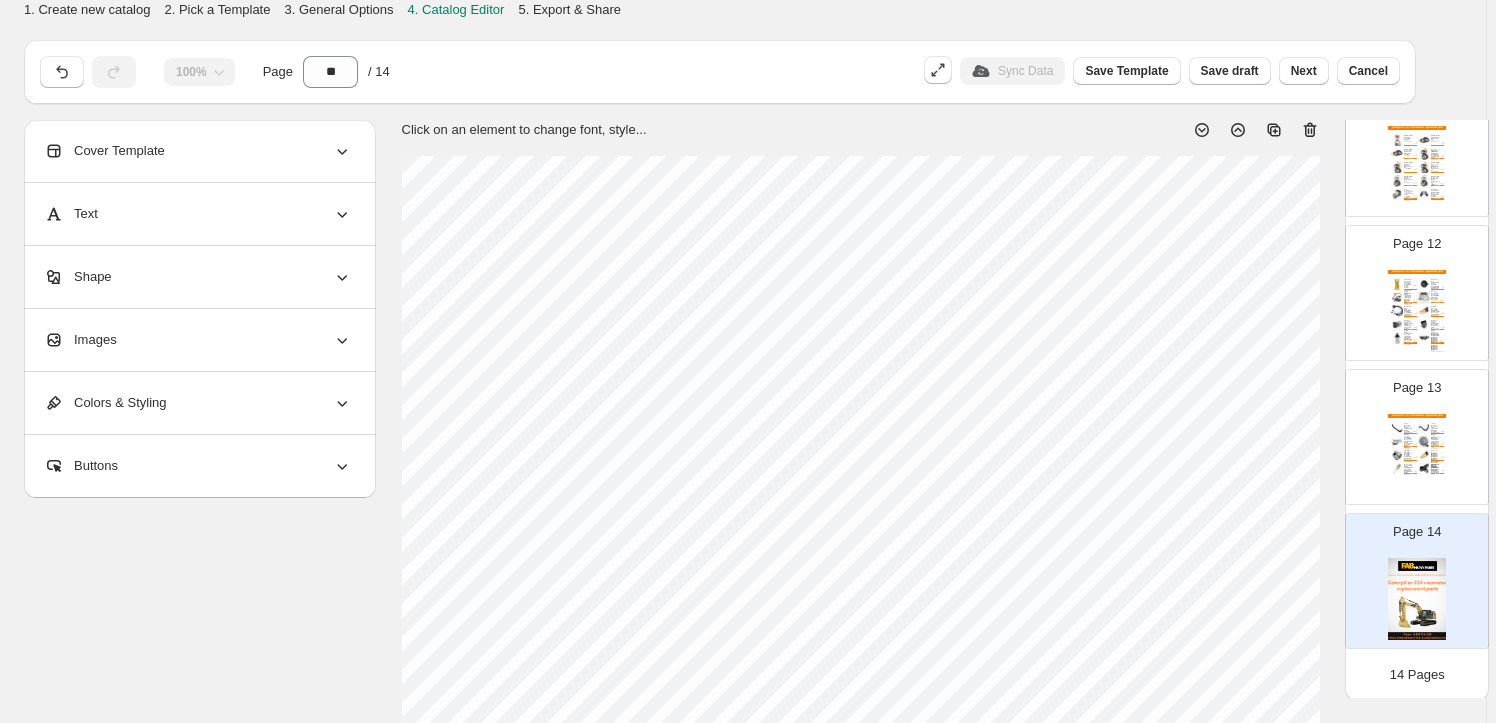 click on "Images" at bounding box center (198, 340) 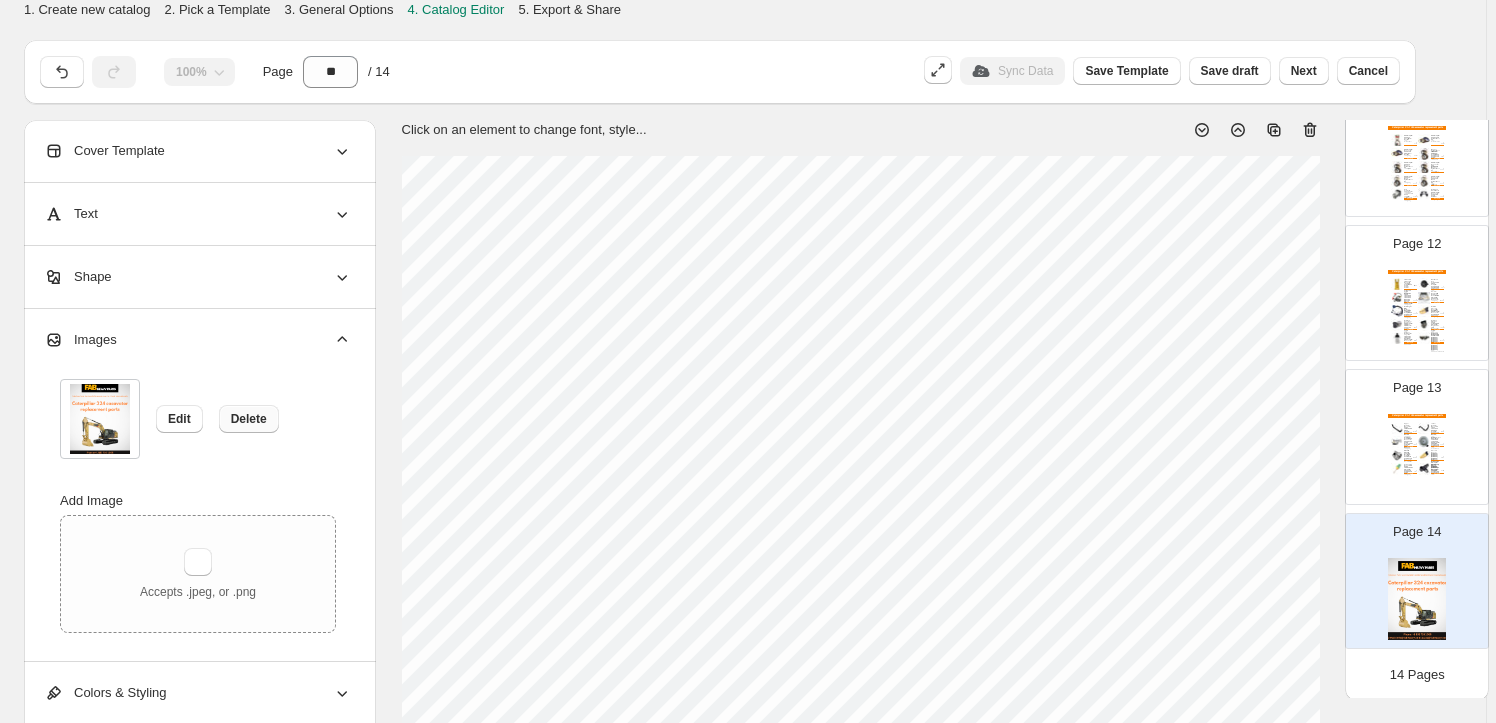 click on "Delete" at bounding box center [249, 419] 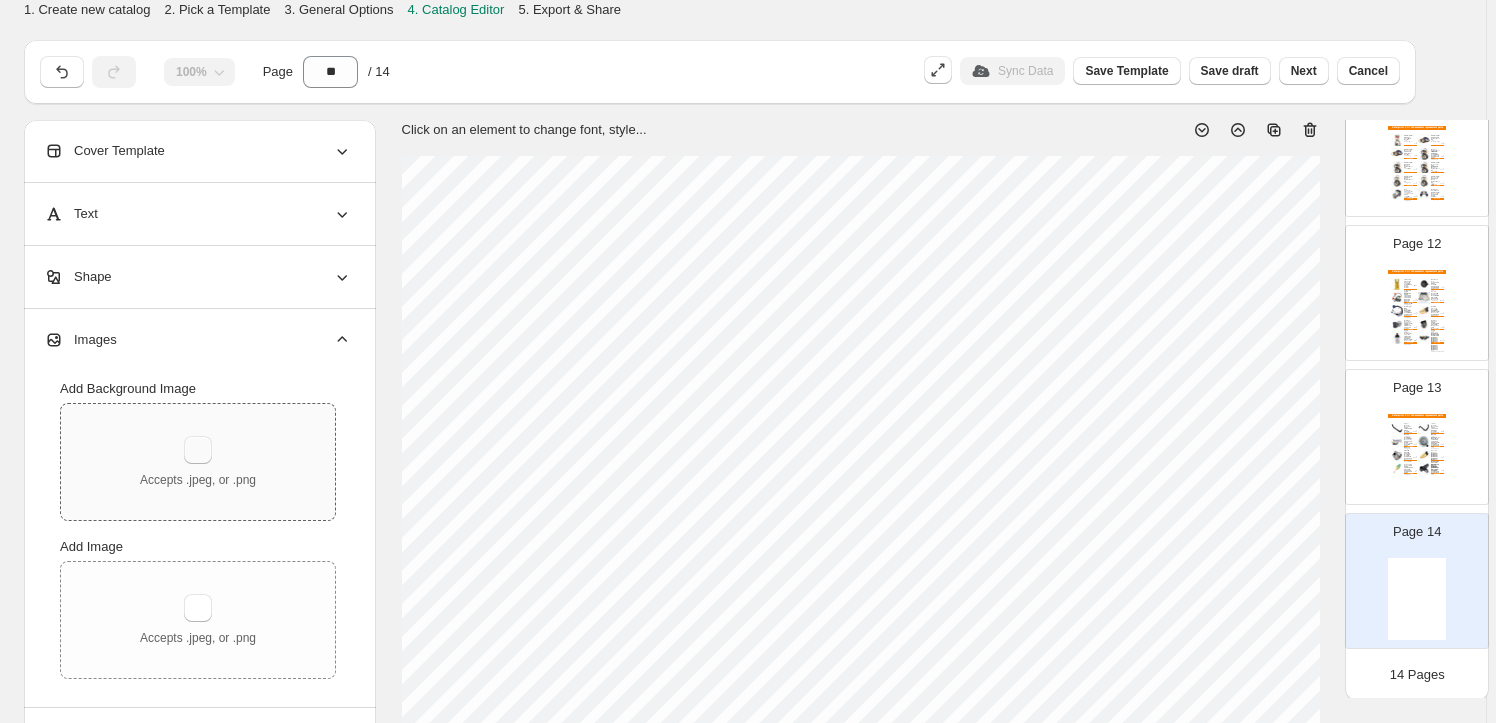 click at bounding box center [198, 450] 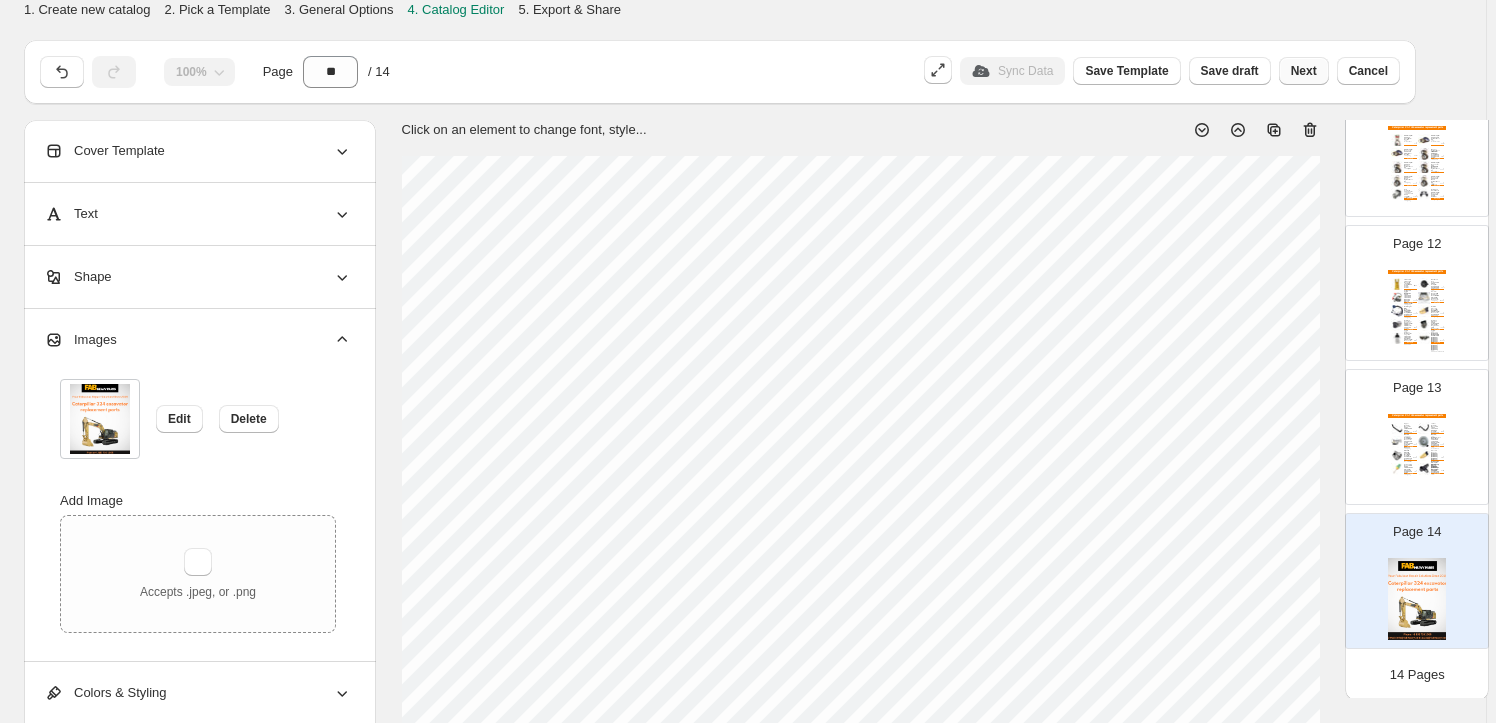 click on "Next" at bounding box center (1304, 71) 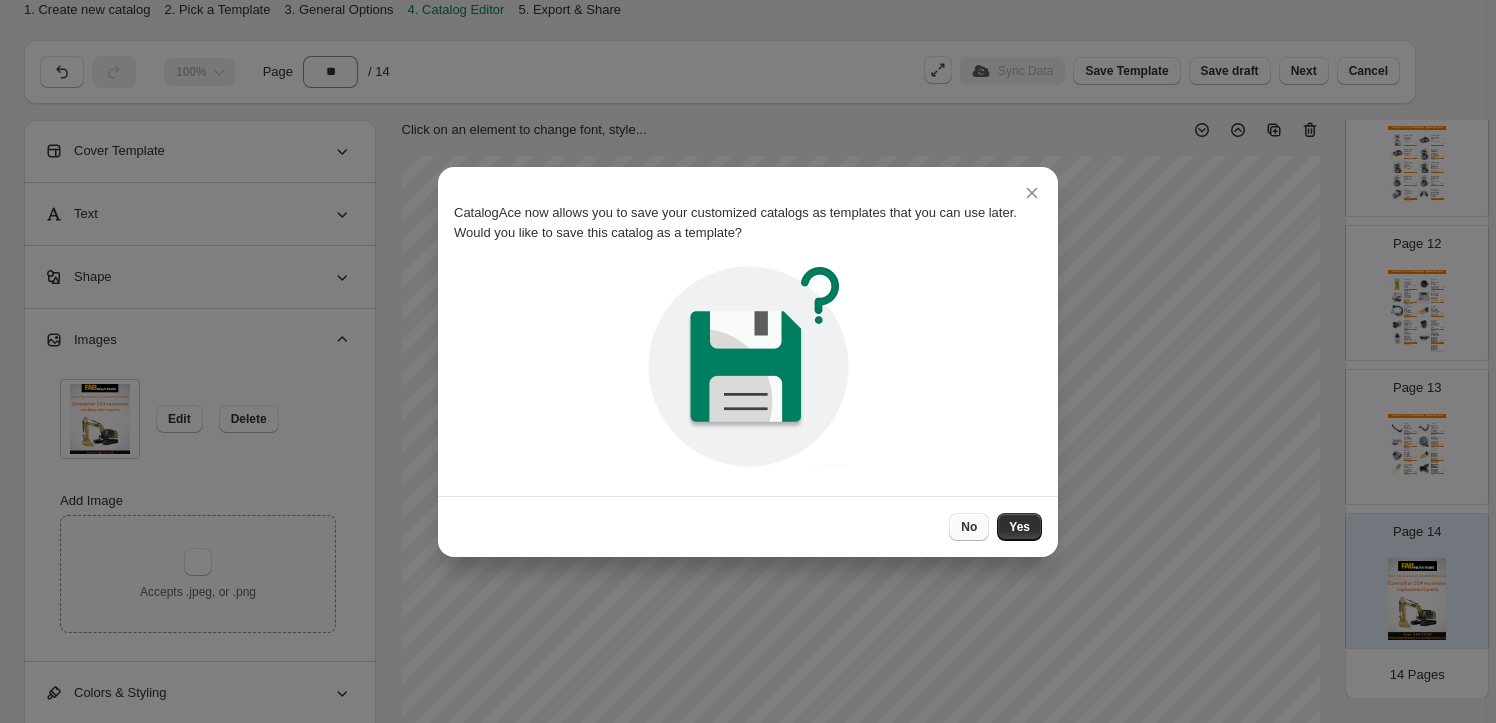 click on "No" at bounding box center (969, 527) 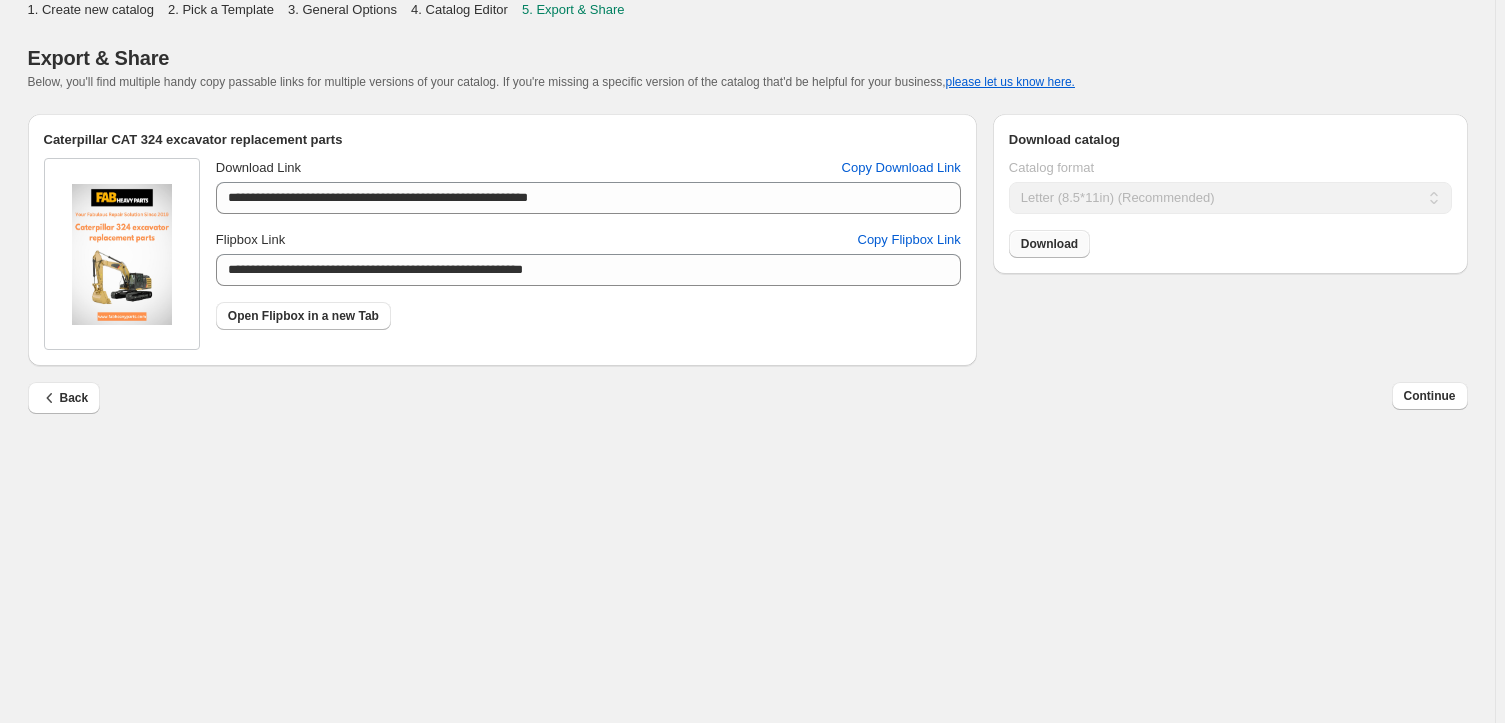 click on "Download" at bounding box center [1049, 244] 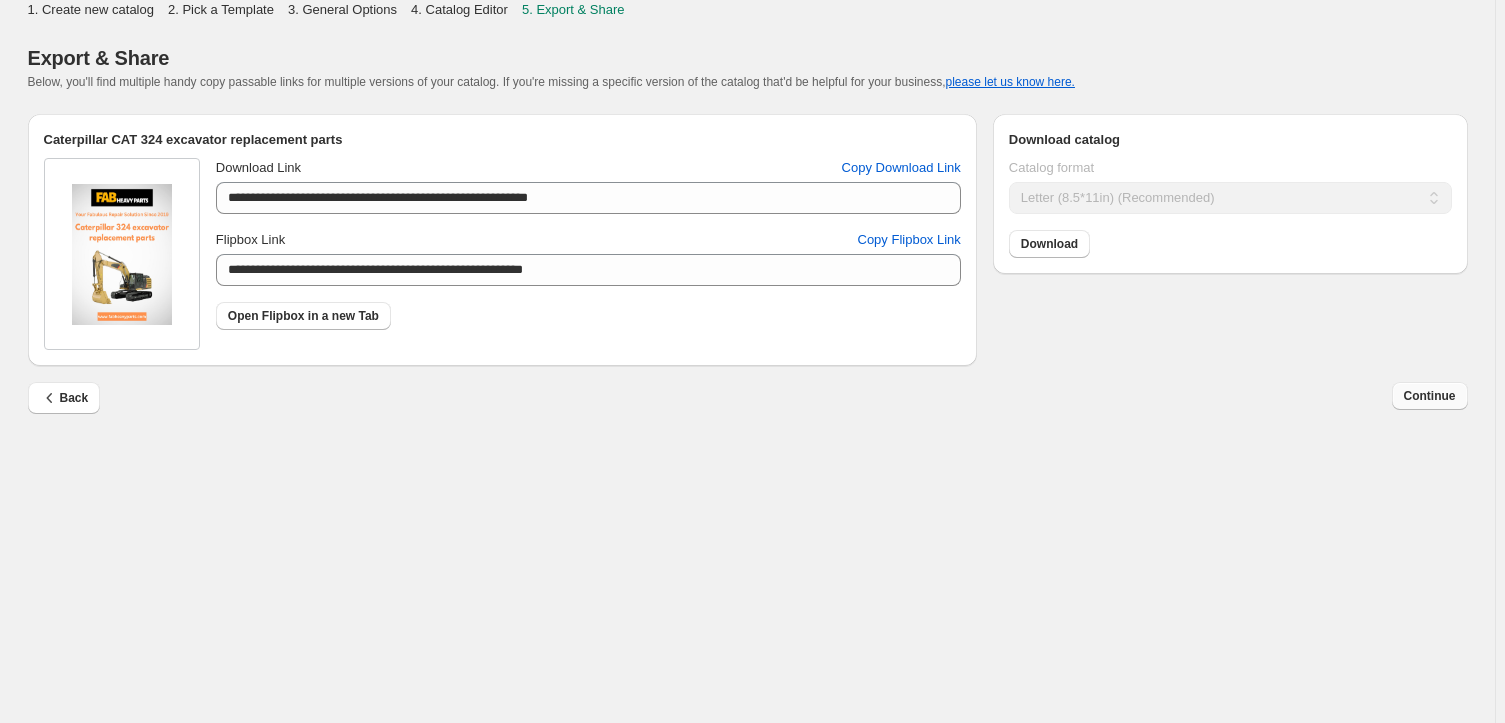 click on "Continue" at bounding box center (1430, 396) 